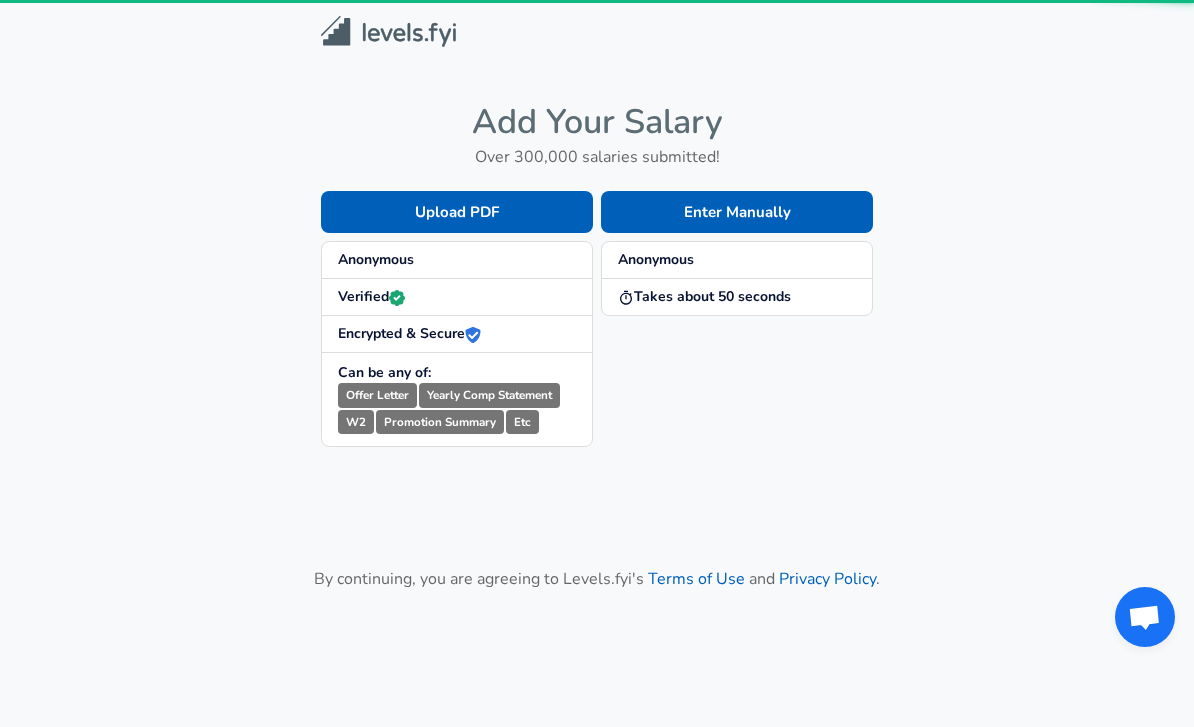 scroll, scrollTop: 0, scrollLeft: 0, axis: both 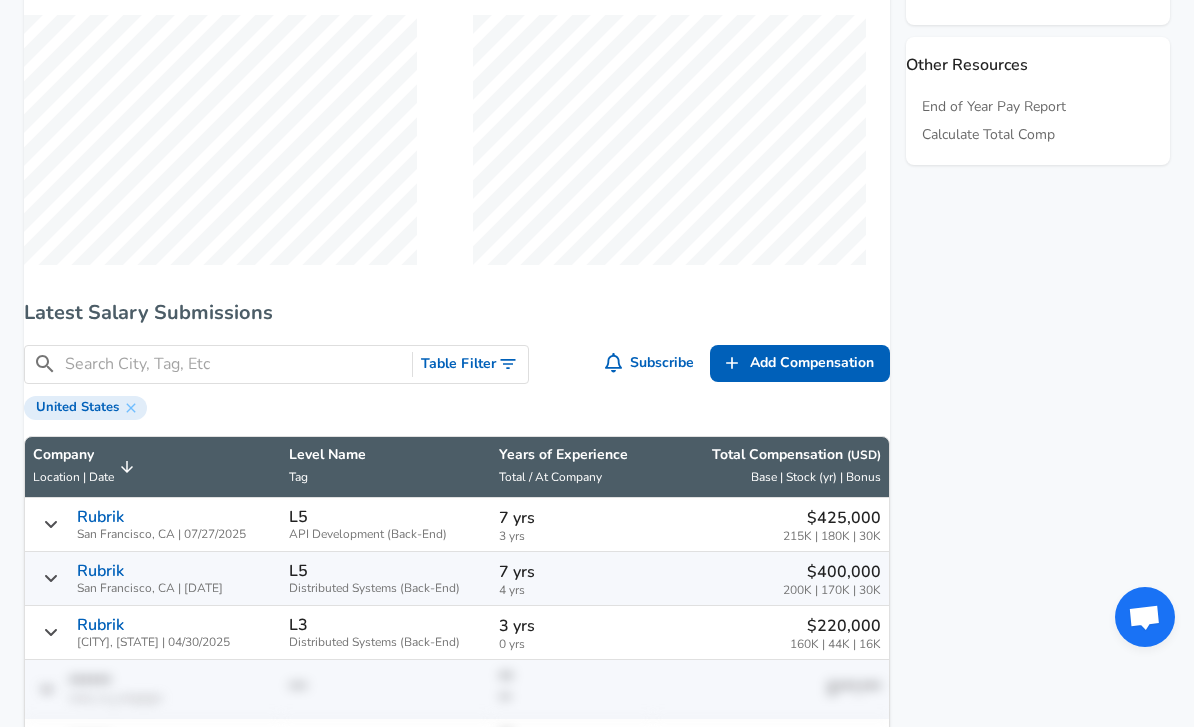 click on "Table Filter" at bounding box center [470, 364] 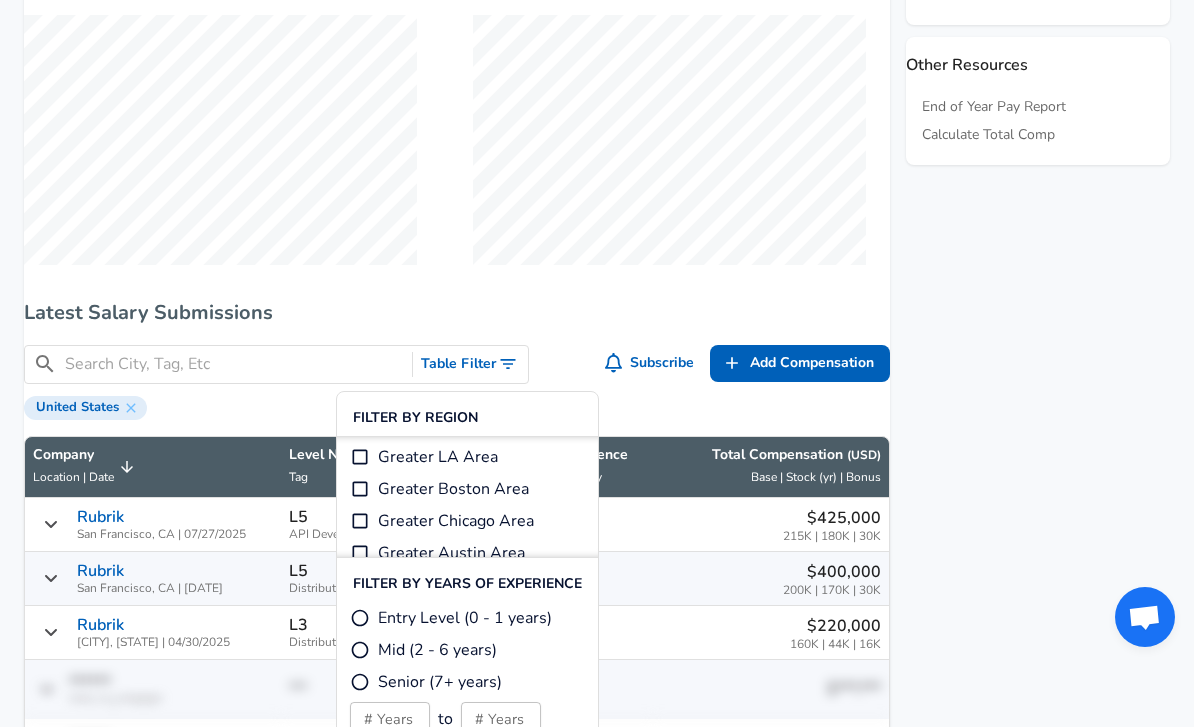 scroll, scrollTop: 142, scrollLeft: 0, axis: vertical 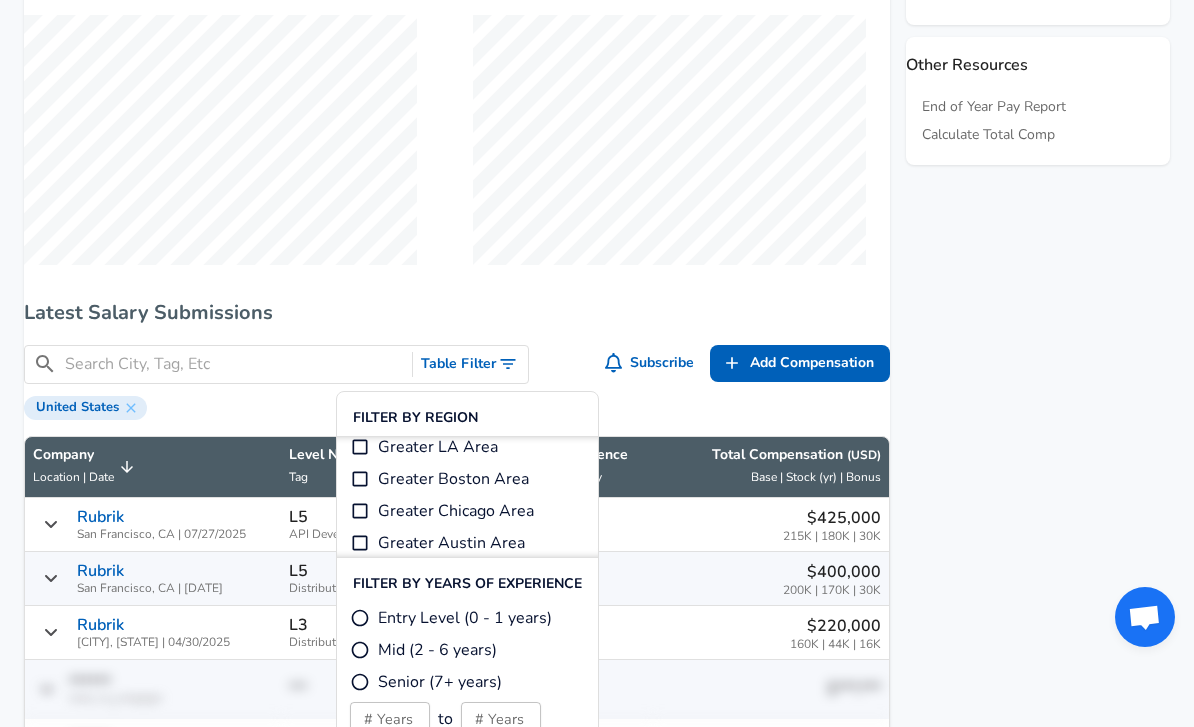 click on "Filter By Years Of Experience" at bounding box center (467, 584) 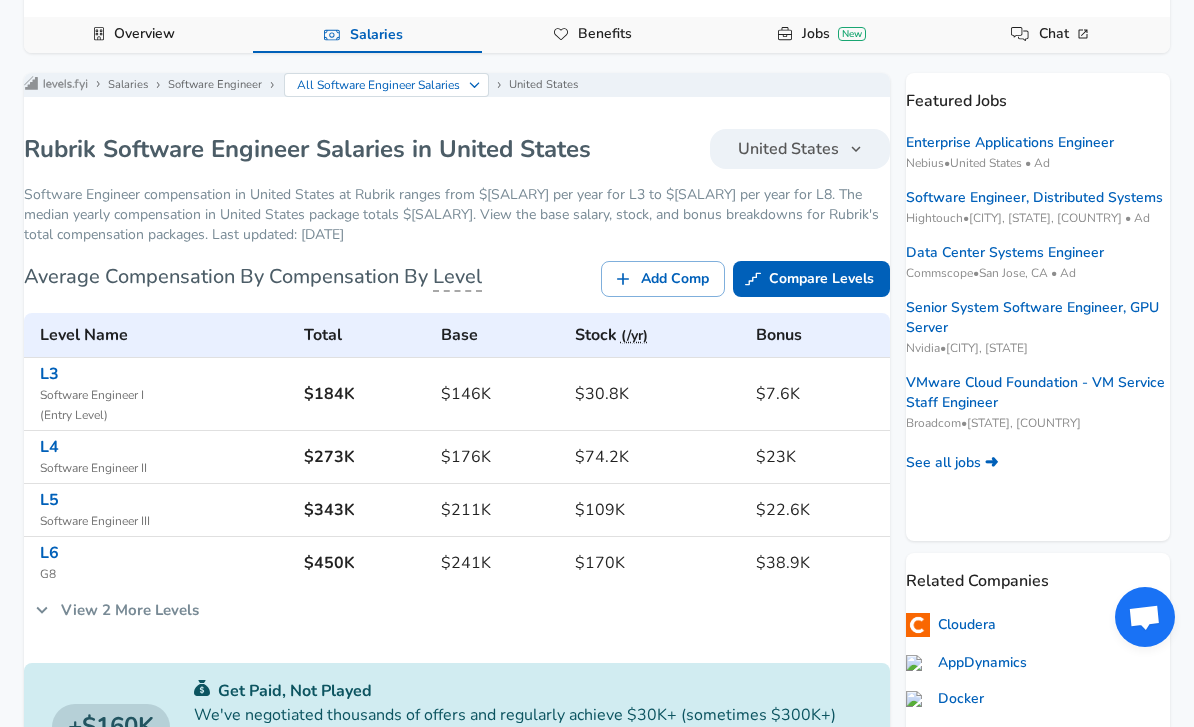 scroll, scrollTop: 200, scrollLeft: 0, axis: vertical 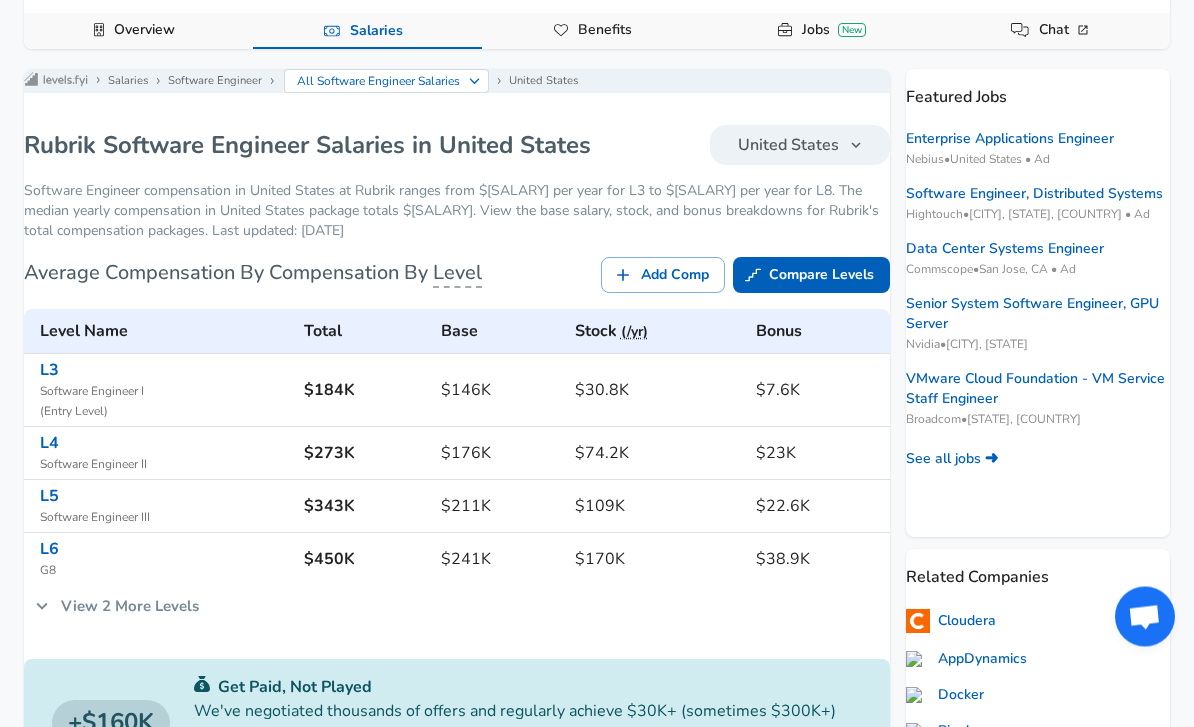 click on "Software Engineer I" at bounding box center (164, 393) 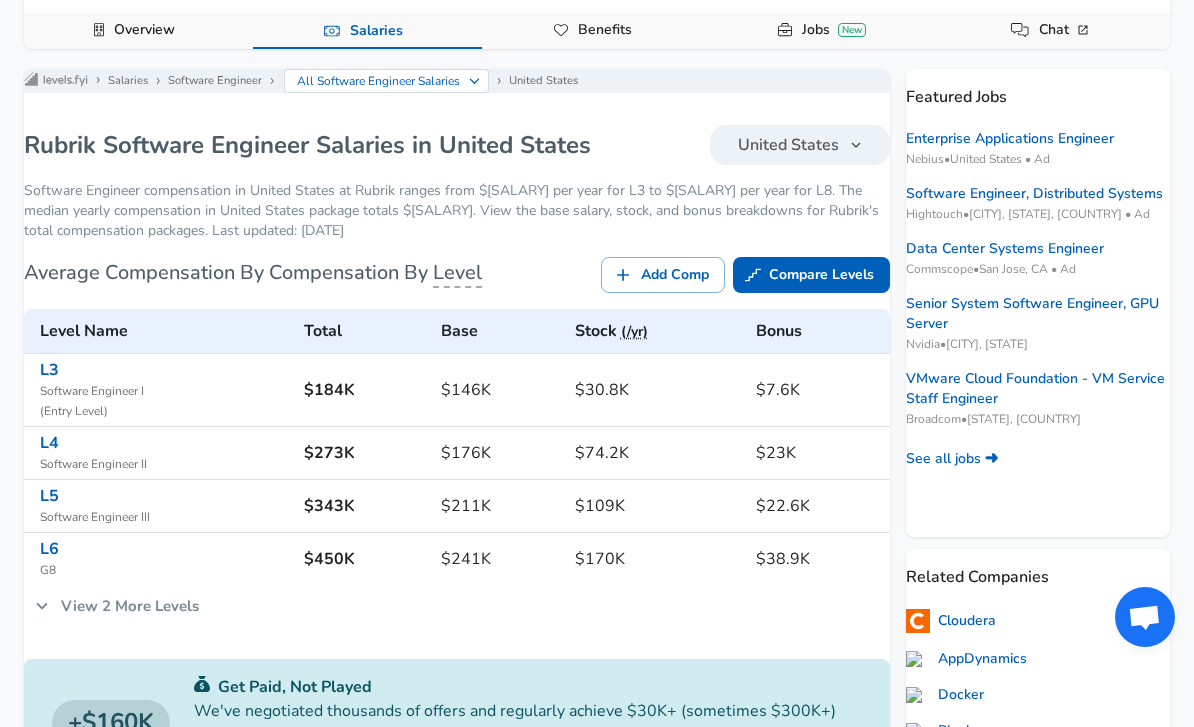 click on "Compare Levels" at bounding box center [811, 275] 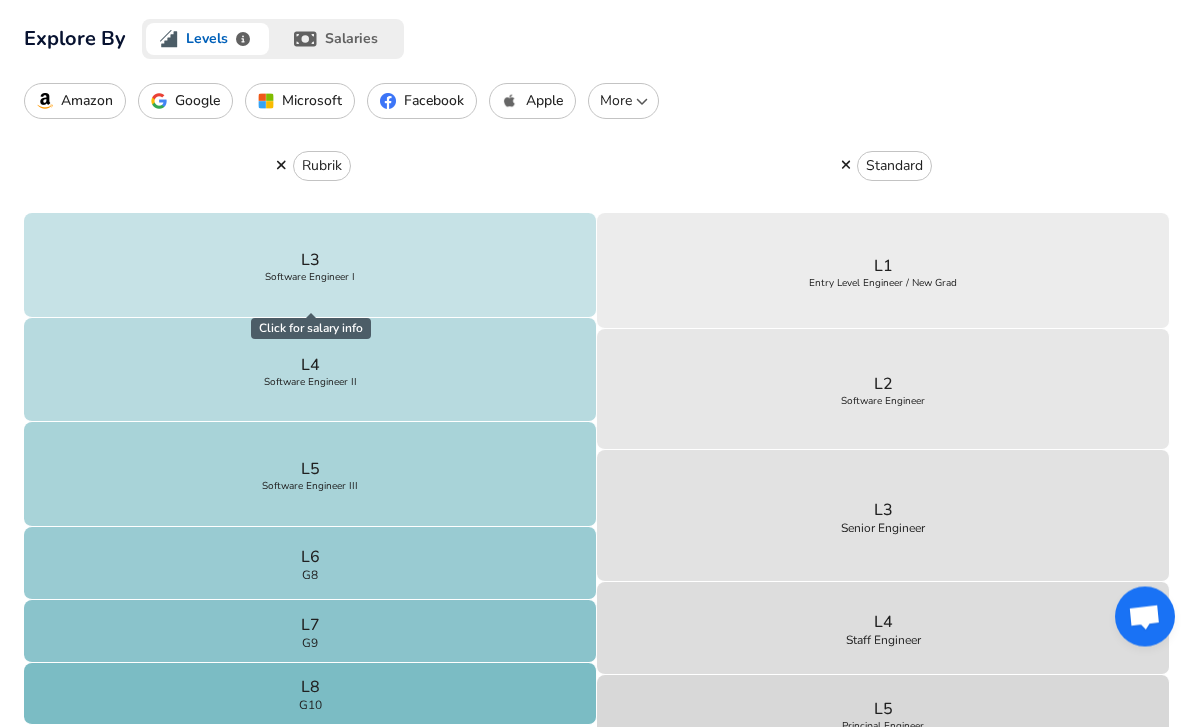 scroll, scrollTop: 663, scrollLeft: 0, axis: vertical 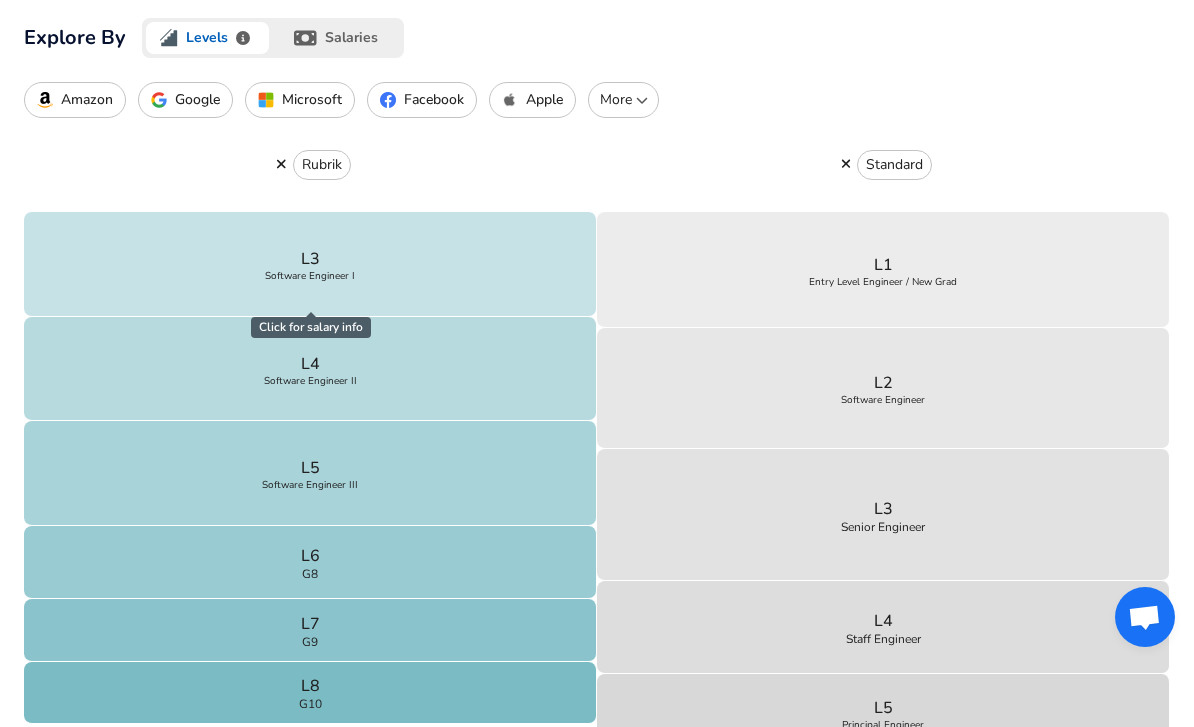 click on "L3 Software Engineer I" at bounding box center (310, 264) 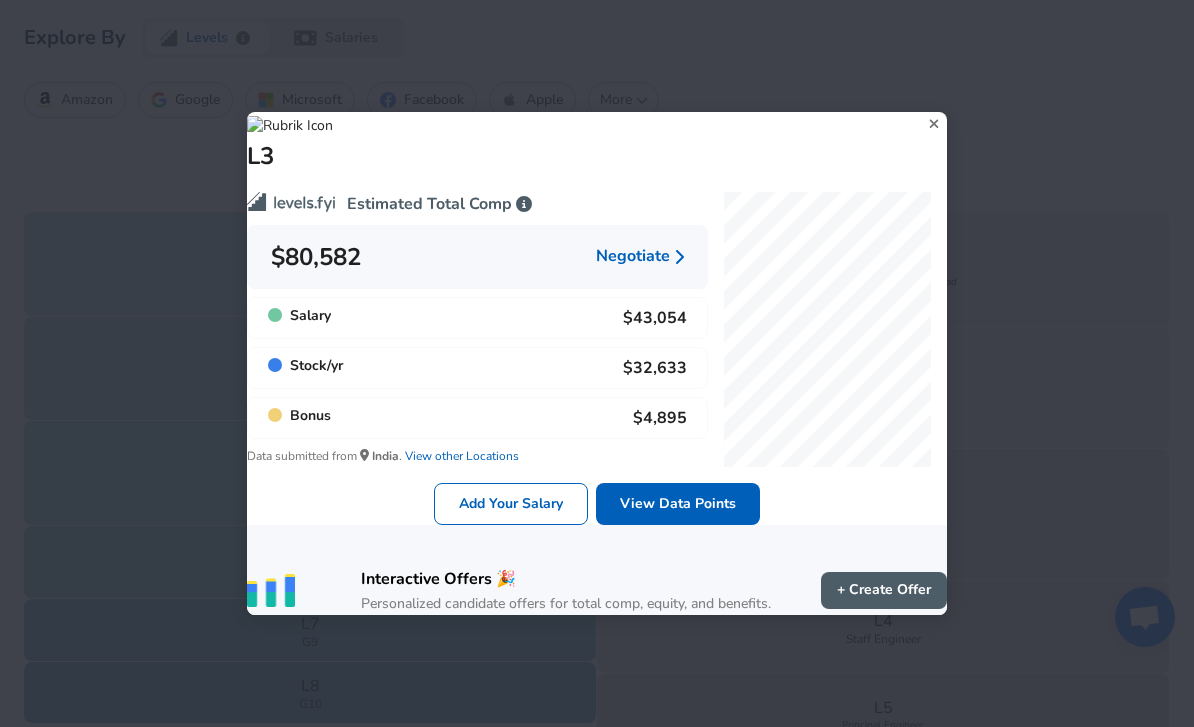 click 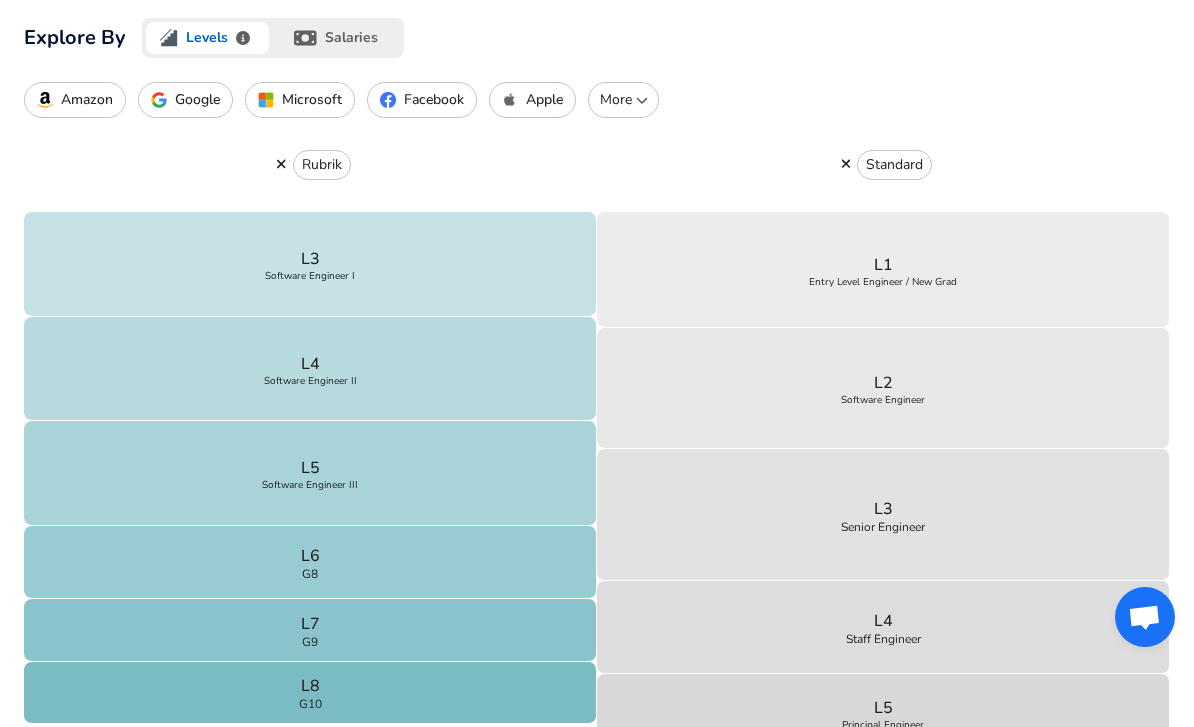 click on "L1 Entry Level Engineer / New Grad" at bounding box center (883, 269) 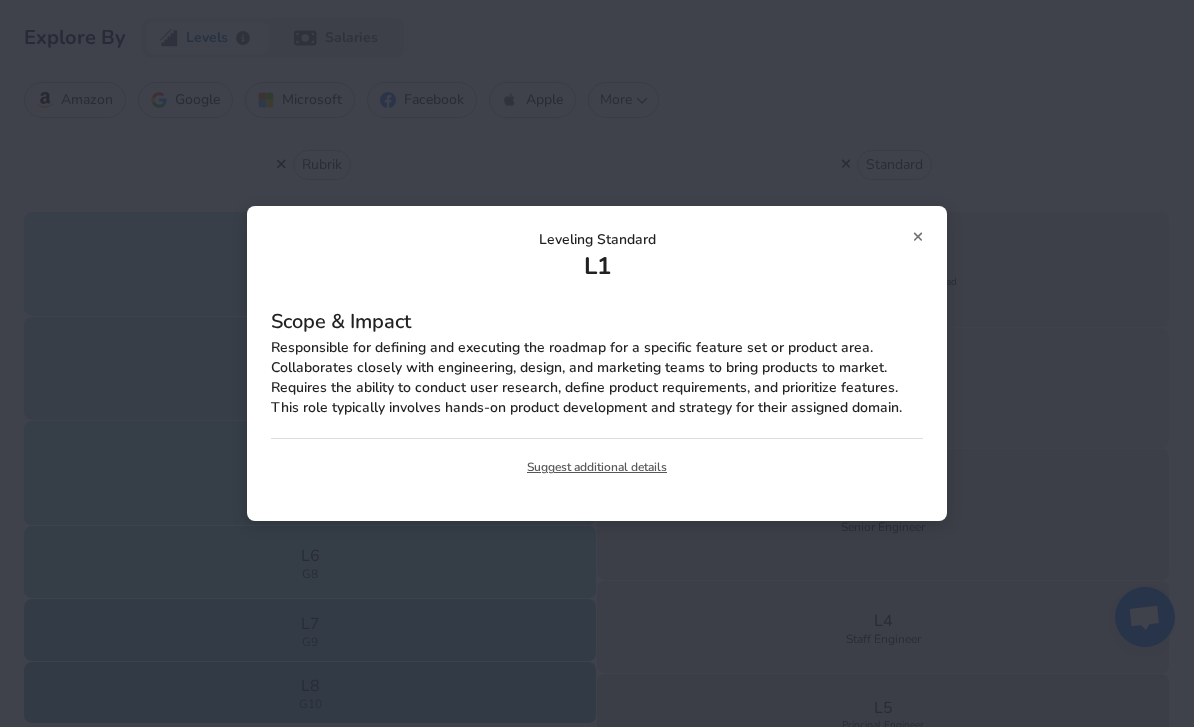 click on "Leveling Standard" at bounding box center [597, 240] 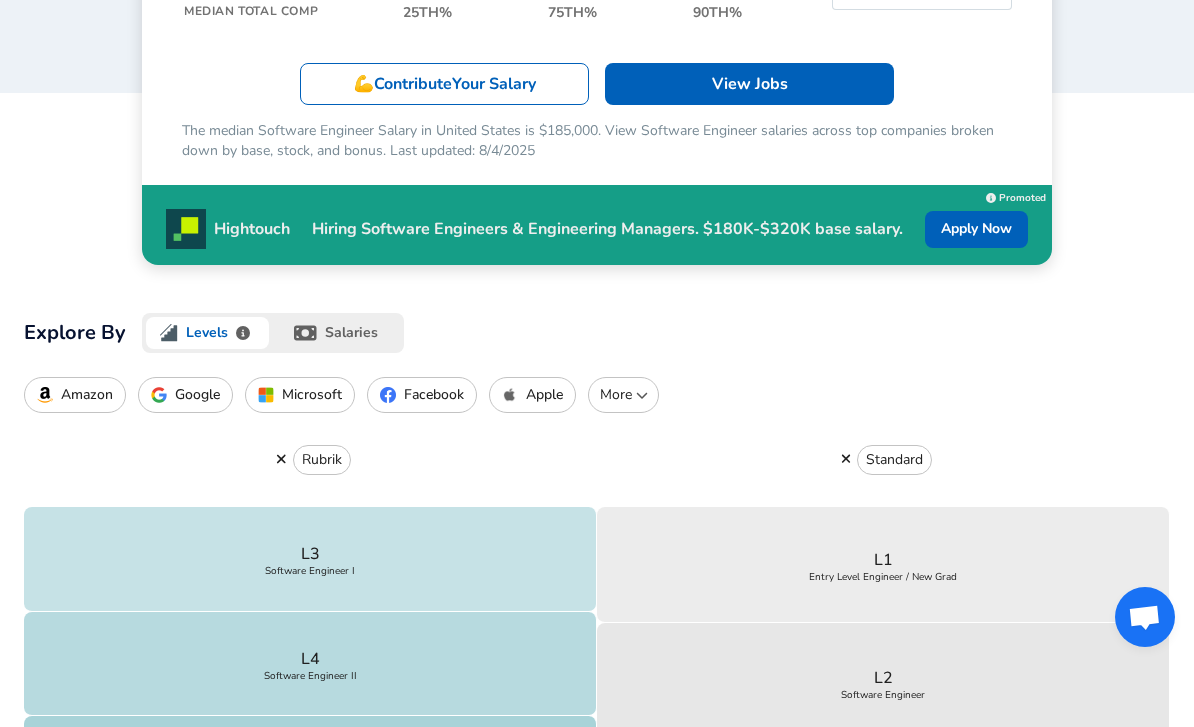 scroll, scrollTop: 367, scrollLeft: 0, axis: vertical 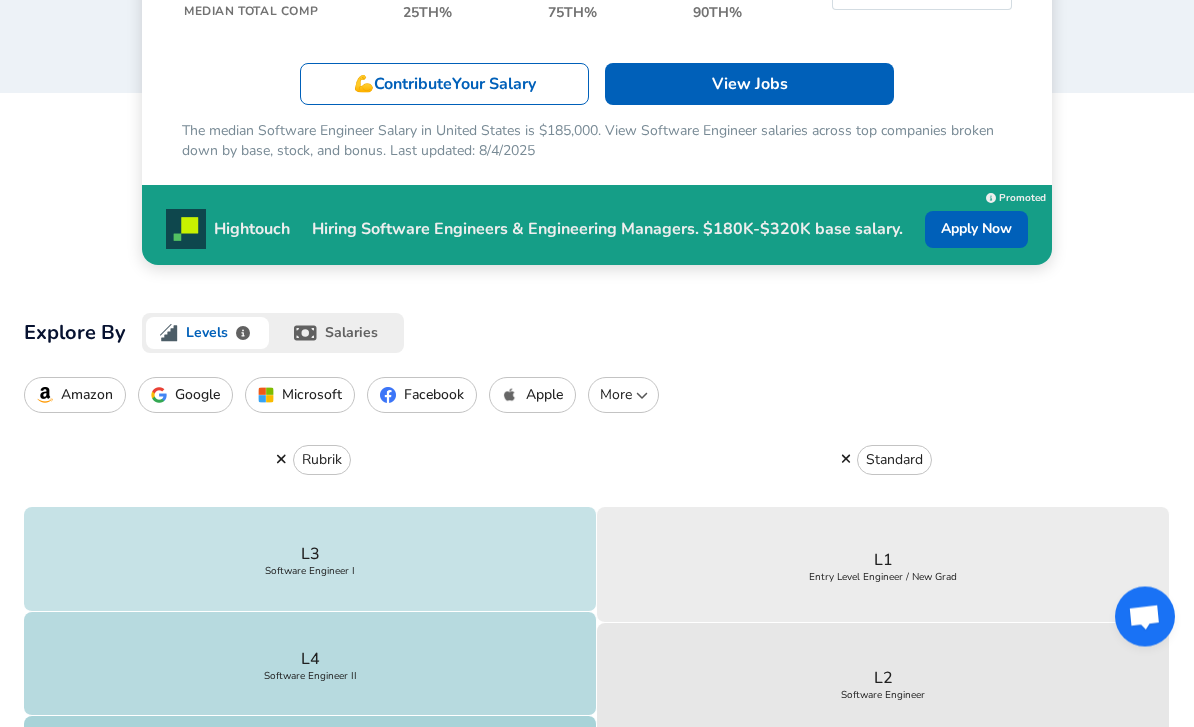 click on "Microsoft" at bounding box center (312, 396) 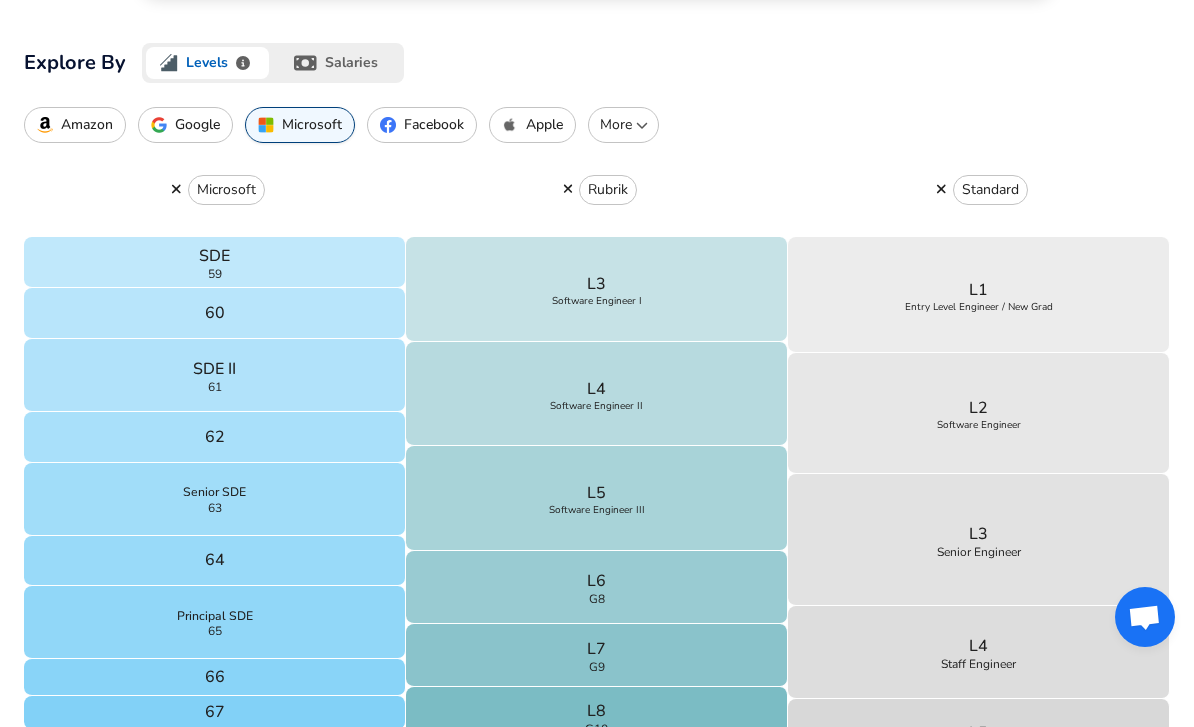 scroll, scrollTop: 636, scrollLeft: 0, axis: vertical 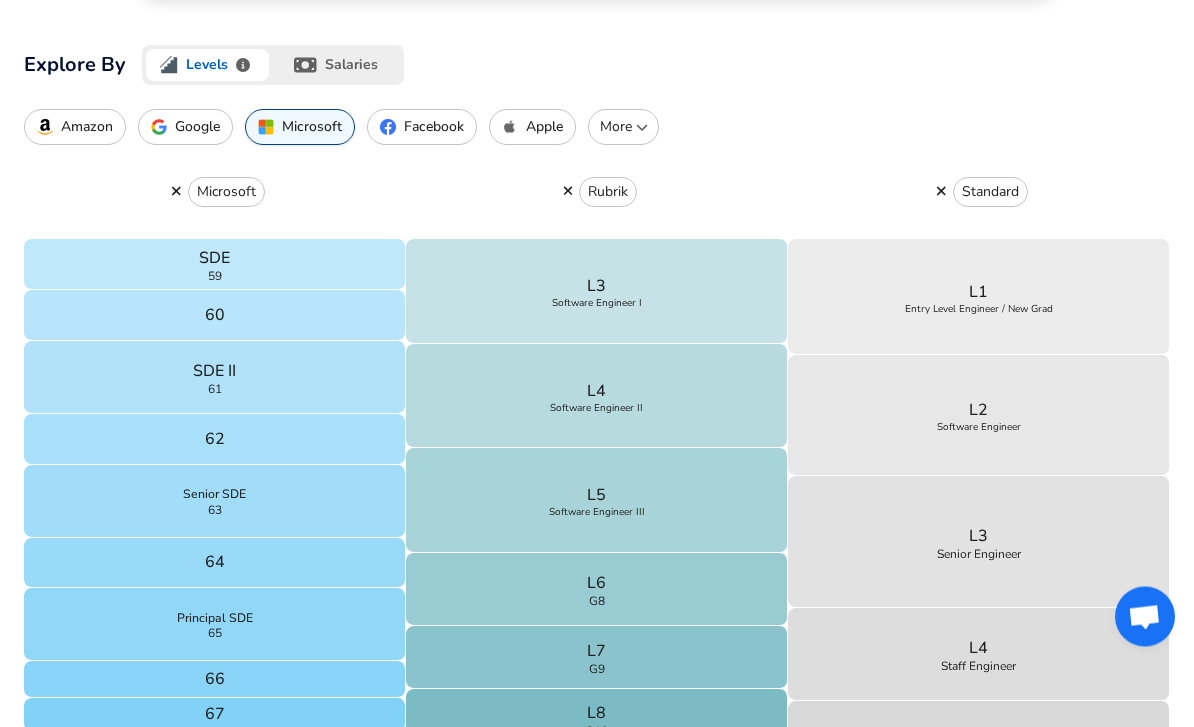 click on "[ROLE] [NUMBER]" at bounding box center (215, 265) 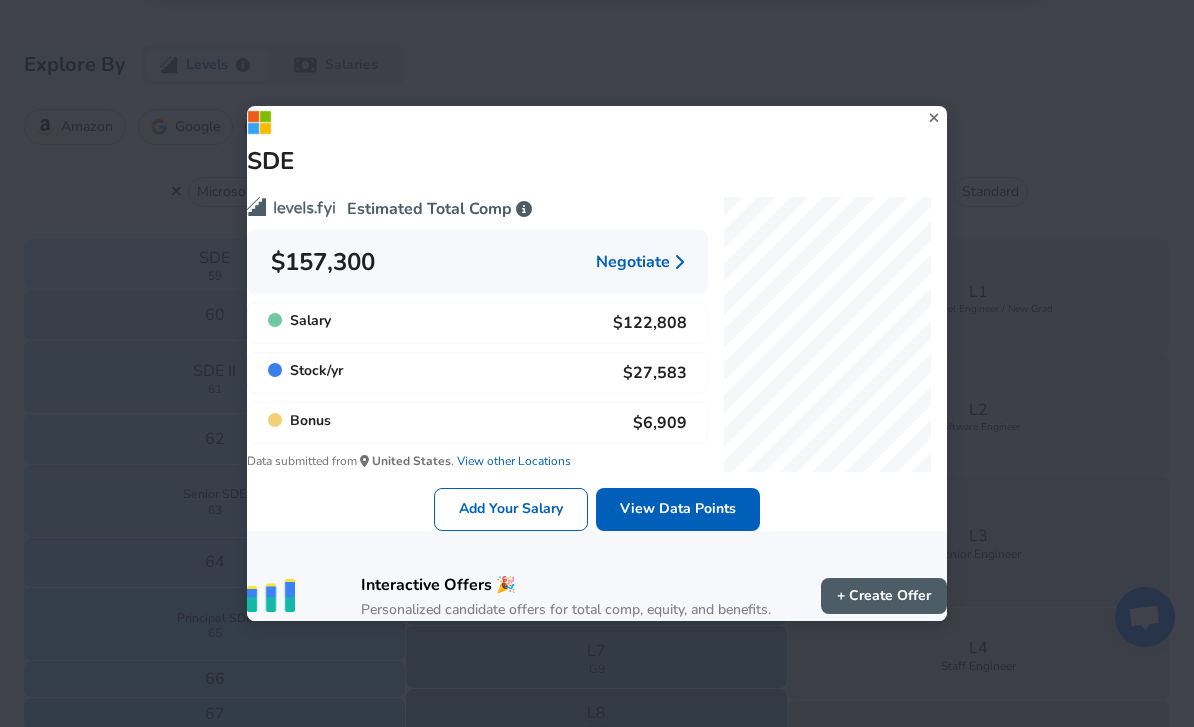 click on "[ROLE] Estimated Total Comp $[SALARY] Negotiate Salary $[SALARY] Stock / yr $[SALARY] Bonus $[SALARY] Data submitted from United States . View other Locations Add Your Salary View Data Points Interactive Offers 🎉 Personalized candidate offers for total comp, equity, and benefits. + Create Offer" at bounding box center [597, 363] 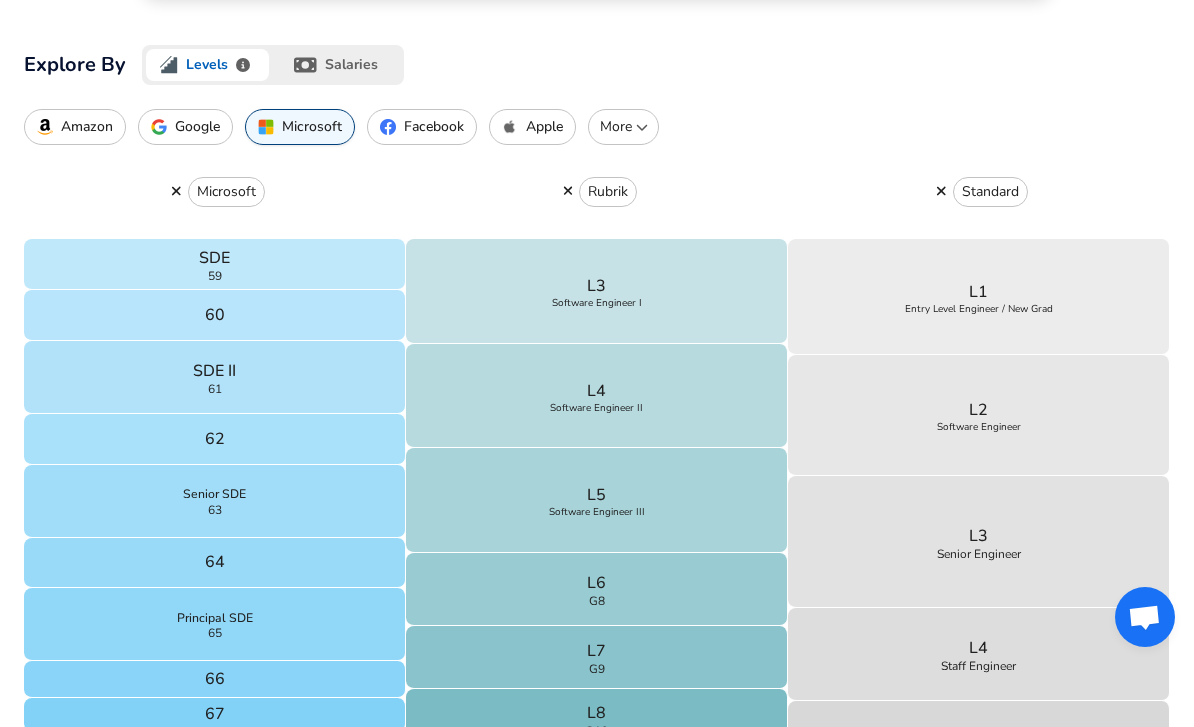 click on "Software Engineer I" at bounding box center (597, 303) 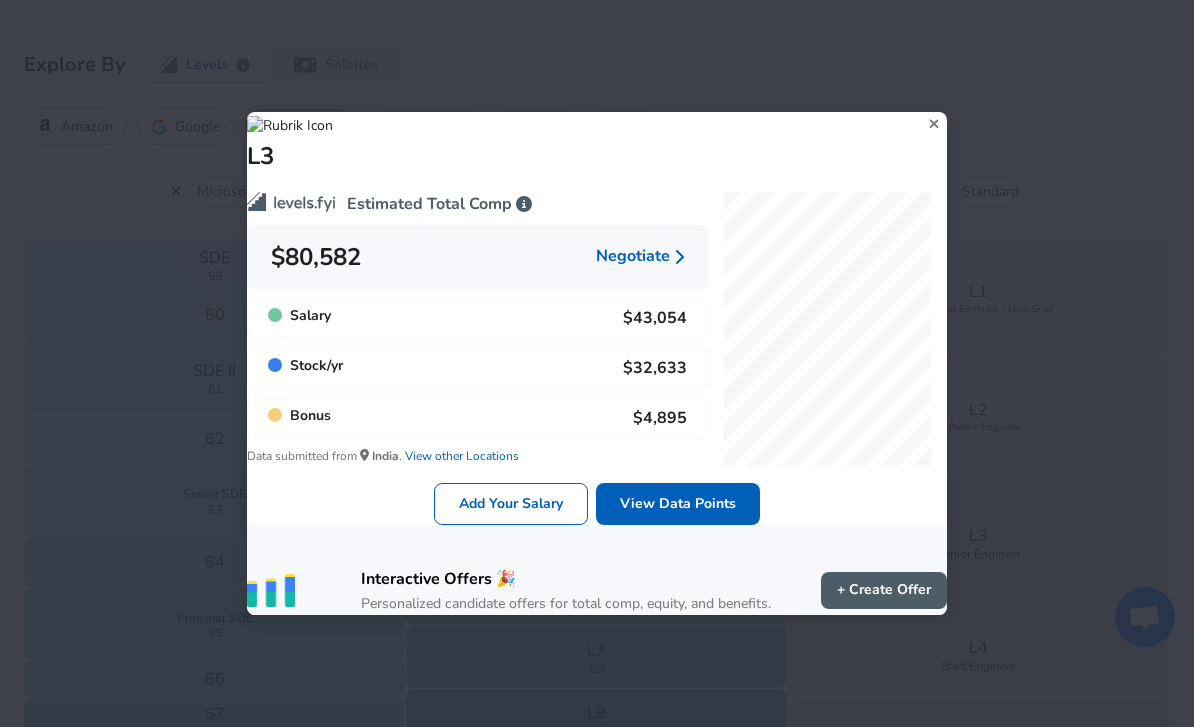 click on "[ROLE] Estimated Total Comp $[SALARY] Negotiate Salary $[SALARY] Stock / yr $[SALARY] Bonus $[SALARY] Data submitted from India . View other Locations Add Your Salary View Data Points Interactive Offers 🎉 Personalized candidate offers for total comp, equity, and benefits. + Create Offer" at bounding box center (597, 363) 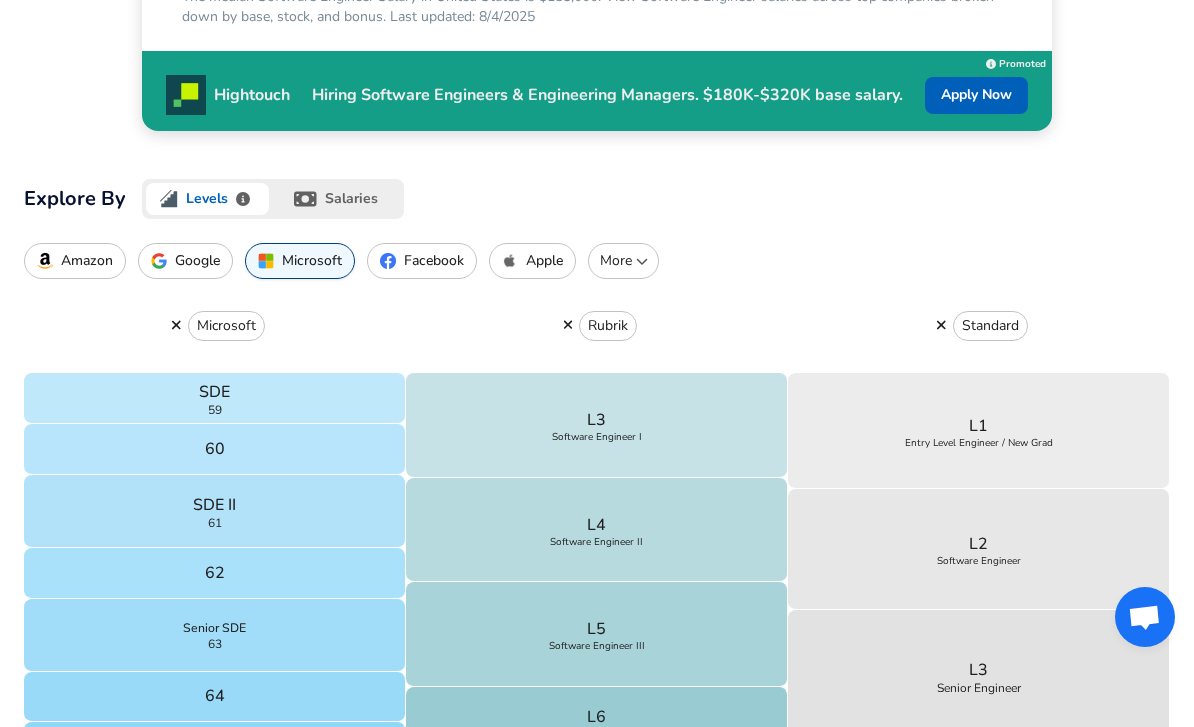 scroll, scrollTop: 495, scrollLeft: 0, axis: vertical 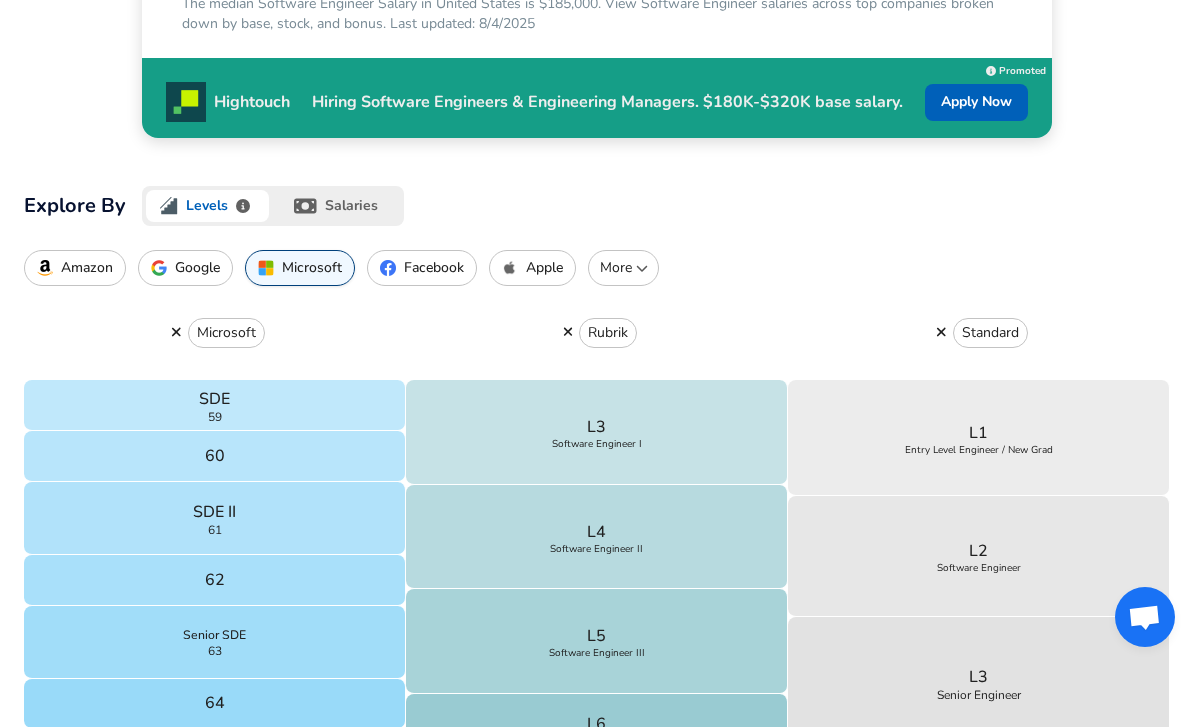 click on "Rubrik" at bounding box center (608, 333) 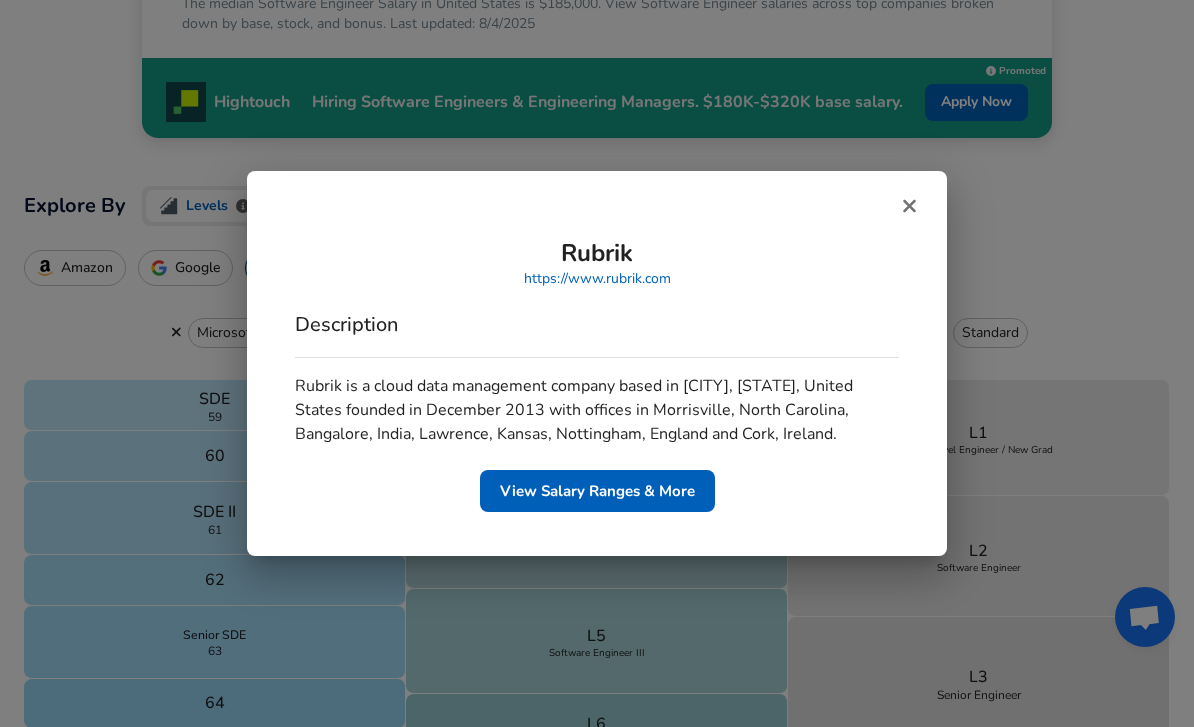 click at bounding box center [909, 206] 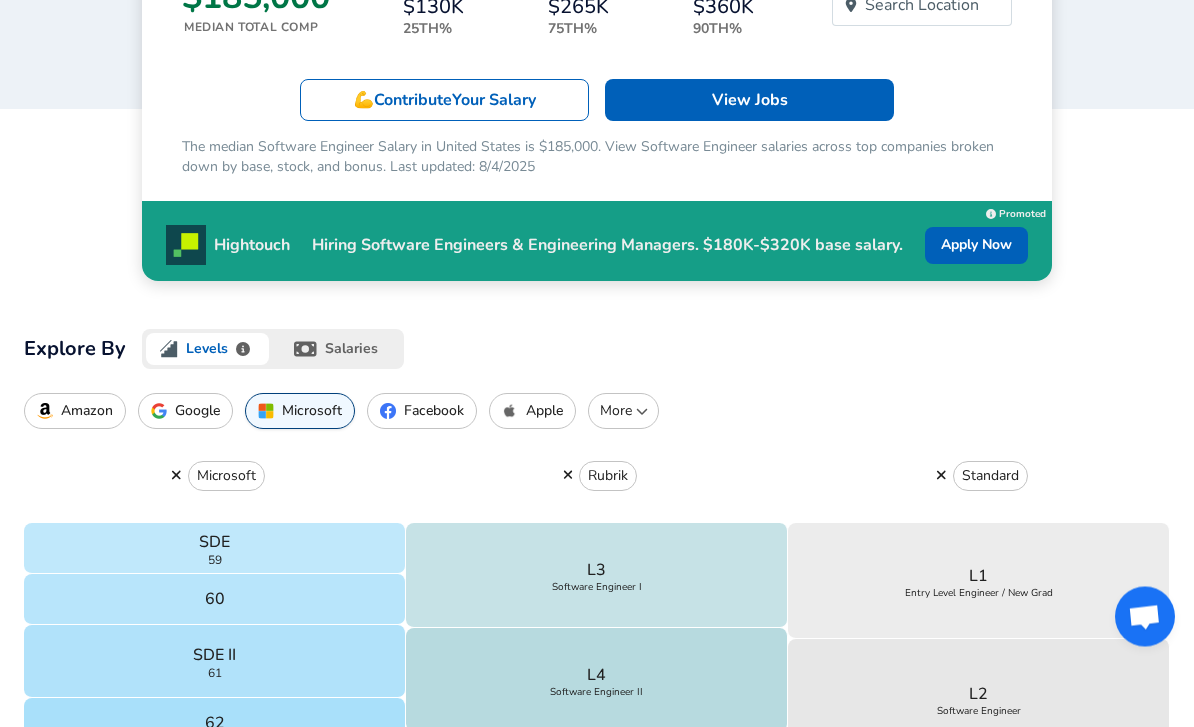 click on "60" at bounding box center (215, 600) 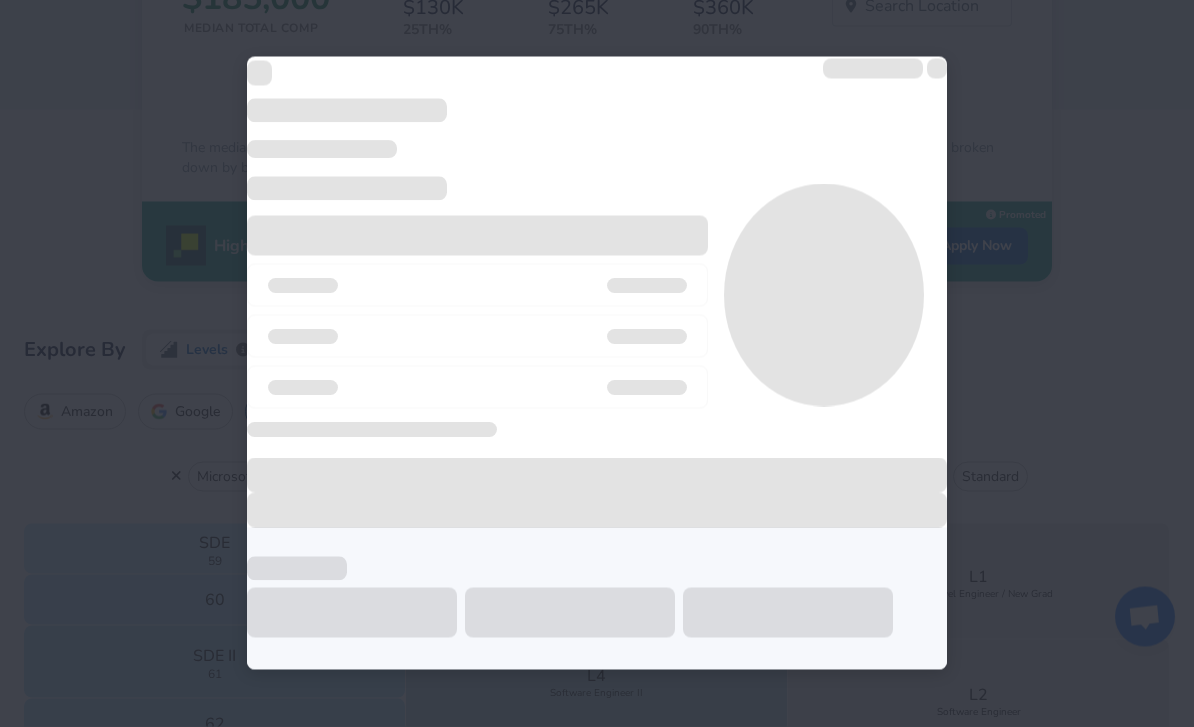scroll, scrollTop: 352, scrollLeft: 0, axis: vertical 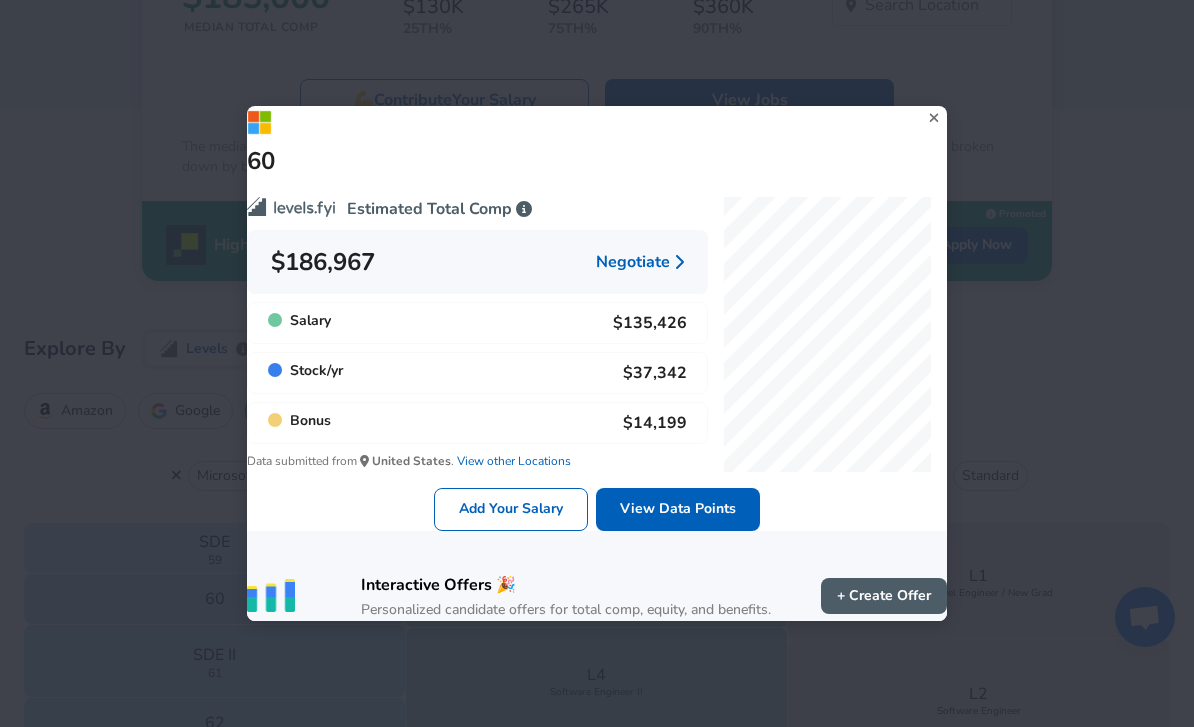 click on "60 Estimated Total Comp   $186,967   Negotiate   Salary $135,426 Stock / yr $37,342 Bonus $14,199 Data submitted from     [COUNTRY] .   View other Locations Add Your Salary View Data Points Interactive Offers 🎉 Personalized candidate offers for total comp, equity, and benefits. + Create Offer" at bounding box center [597, 363] 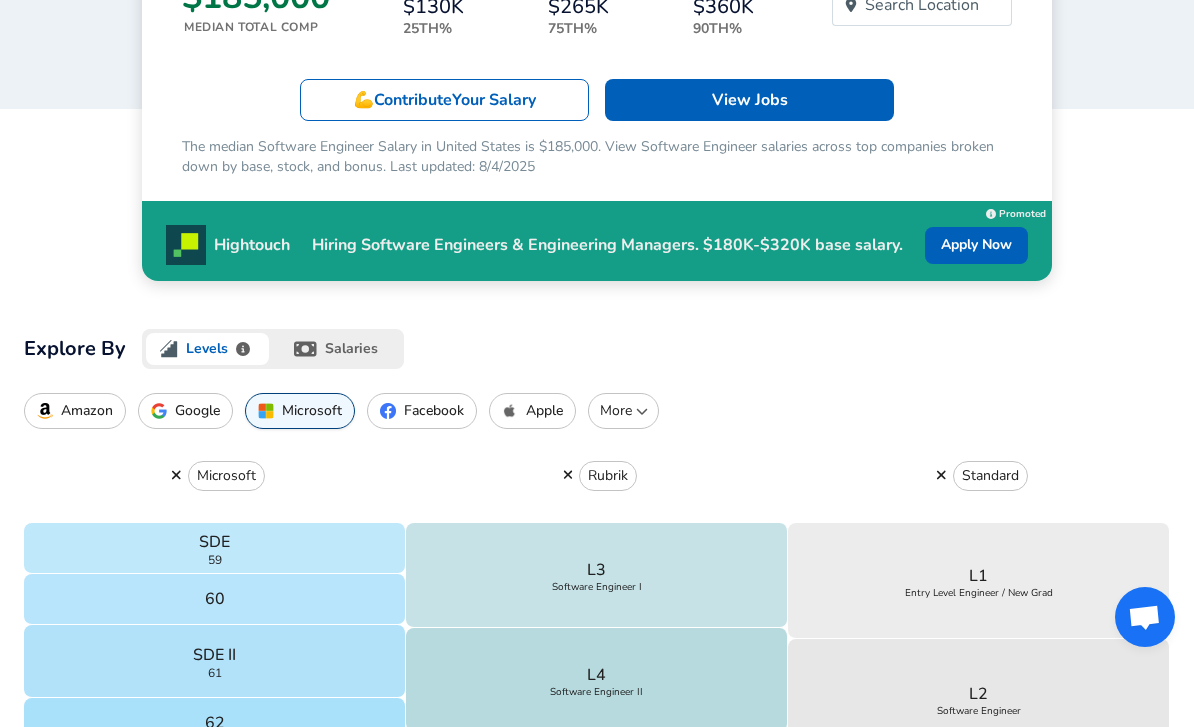click on "SDE II" at bounding box center (214, 655) 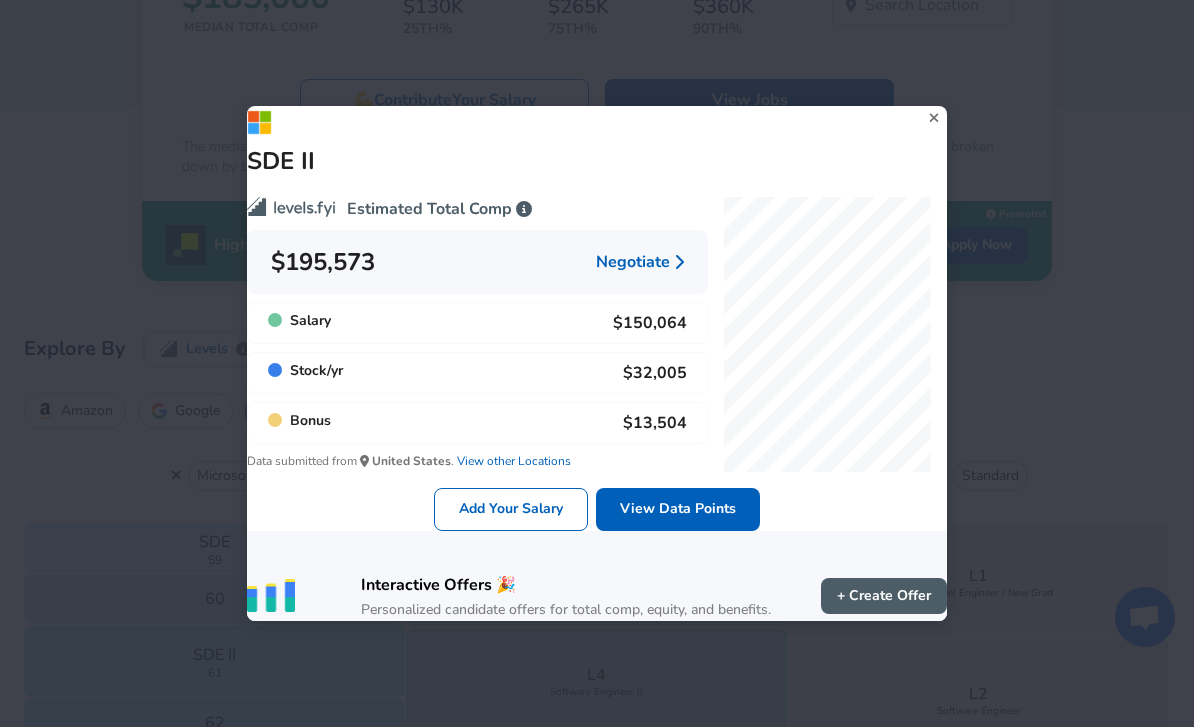 click on "SDE II Estimated Total Comp   $195,573   Negotiate   Salary $150,064 Stock / yr $32,005 Bonus $13,504 Data submitted from     [COUNTRY] .   View other Locations Add Your Salary View Data Points Interactive Offers 🎉 Personalized candidate offers for total comp, equity, and benefits. + Create Offer" at bounding box center [597, 363] 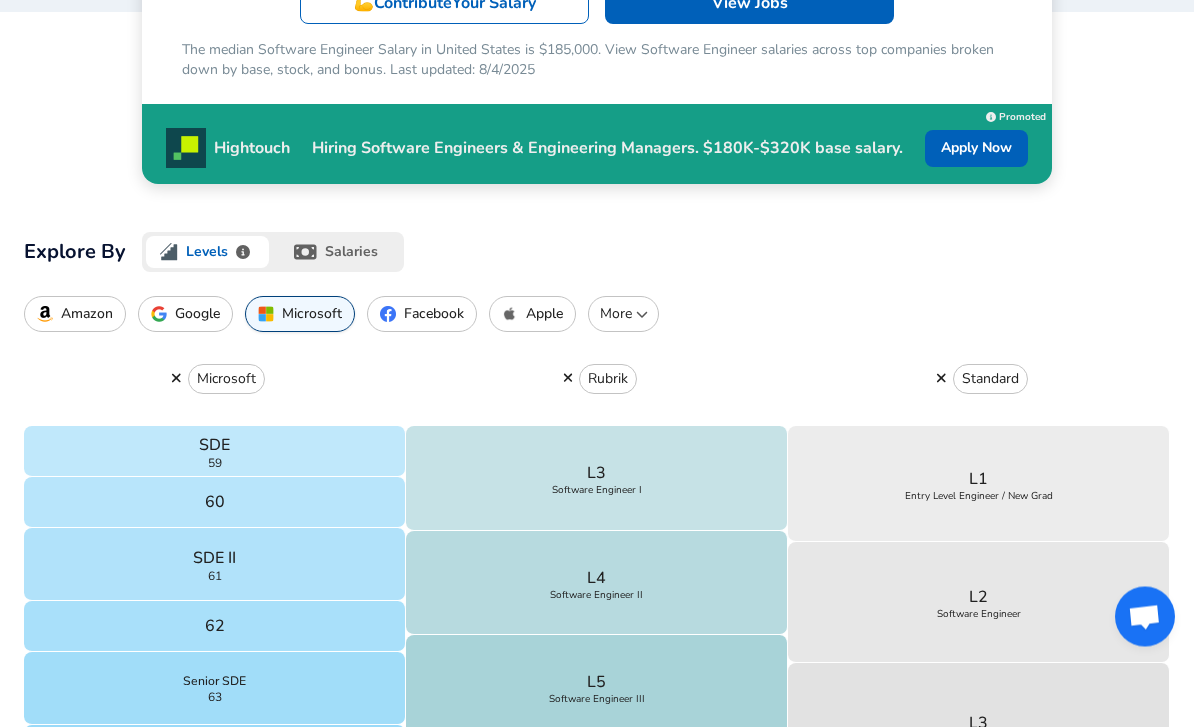 click on "62" at bounding box center [215, 627] 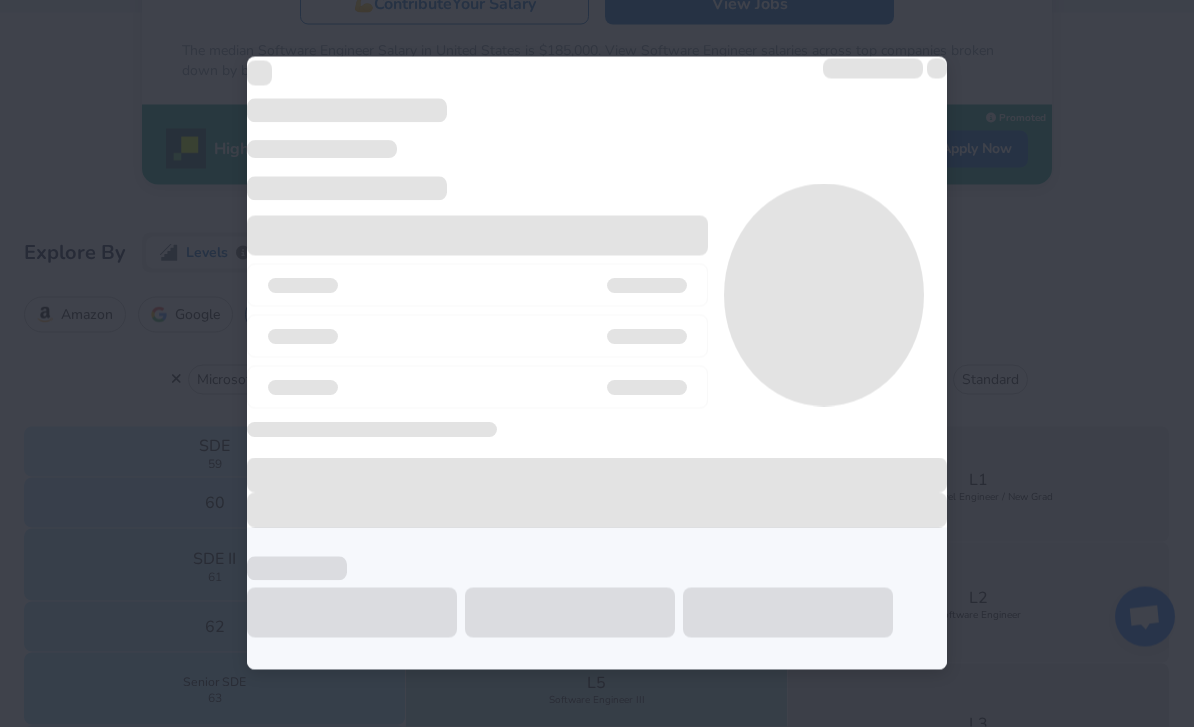 scroll, scrollTop: 449, scrollLeft: 0, axis: vertical 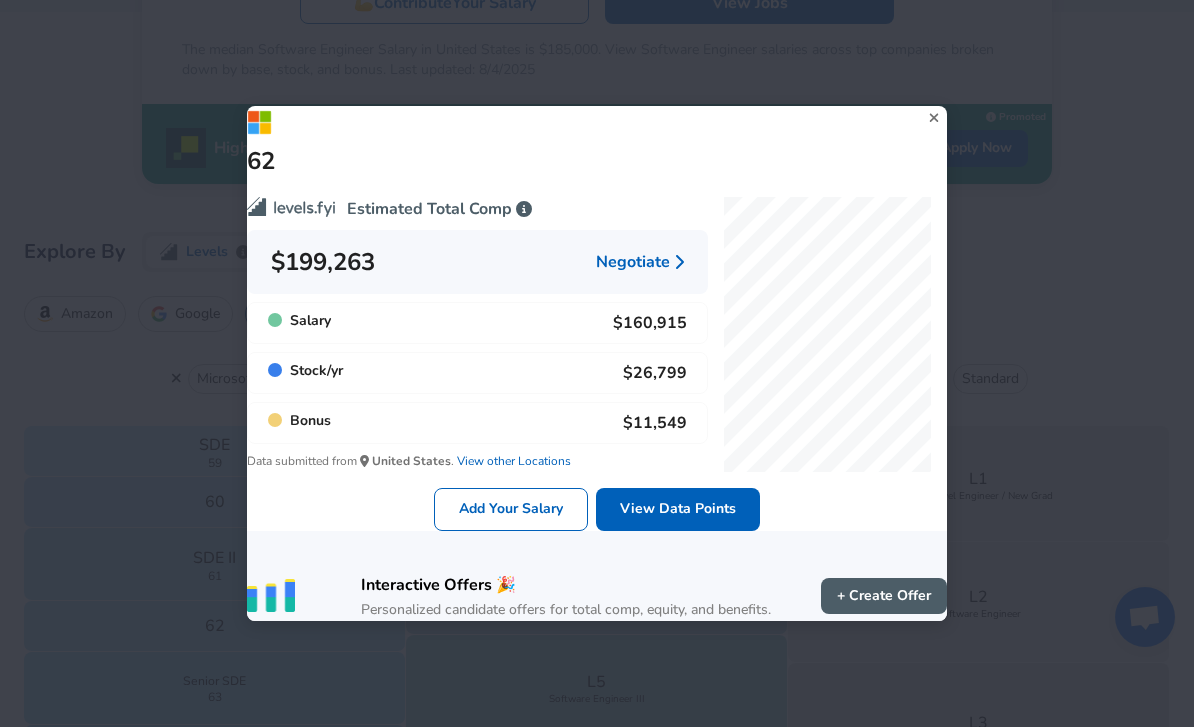 click on "[ROLE] Estimated Total Comp $[SALARY] Negotiate Salary $[SALARY] Stock / yr $[SALARY] Bonus $[SALARY] Data submitted from United States . View other Locations Add Your Salary View Data Points Interactive Offers 🎉 Personalized candidate offers for total comp, equity, and benefits. + Create Offer" at bounding box center (597, 363) 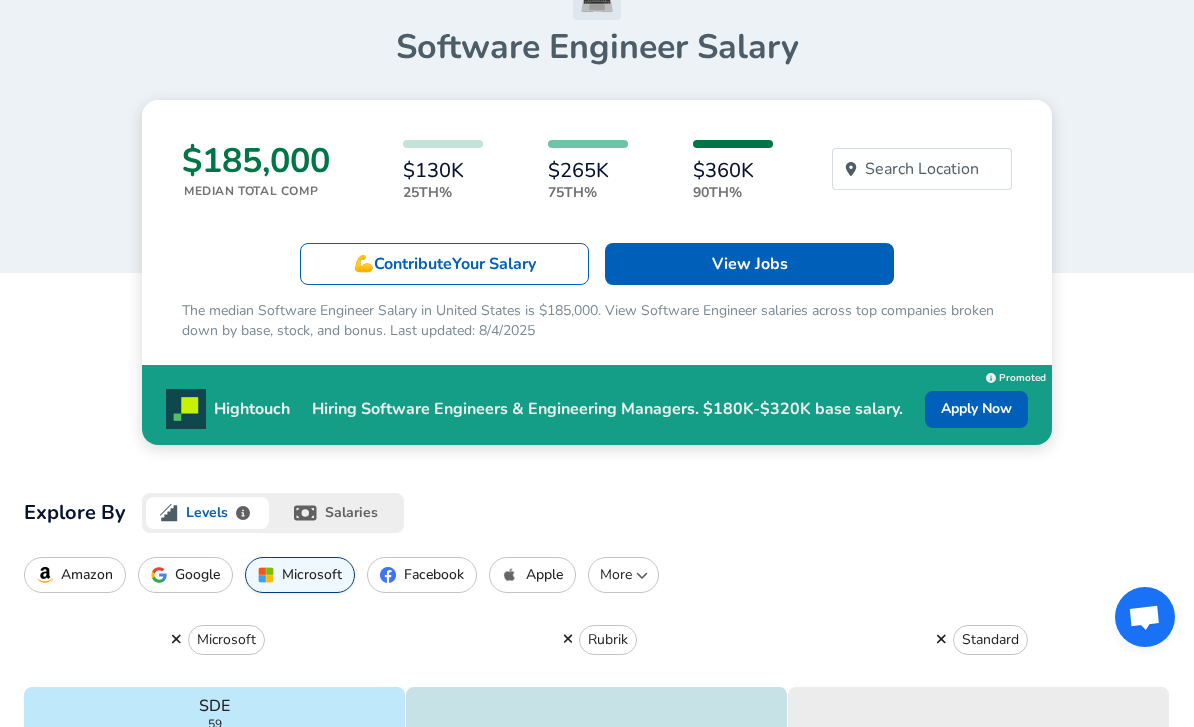 scroll, scrollTop: 0, scrollLeft: 0, axis: both 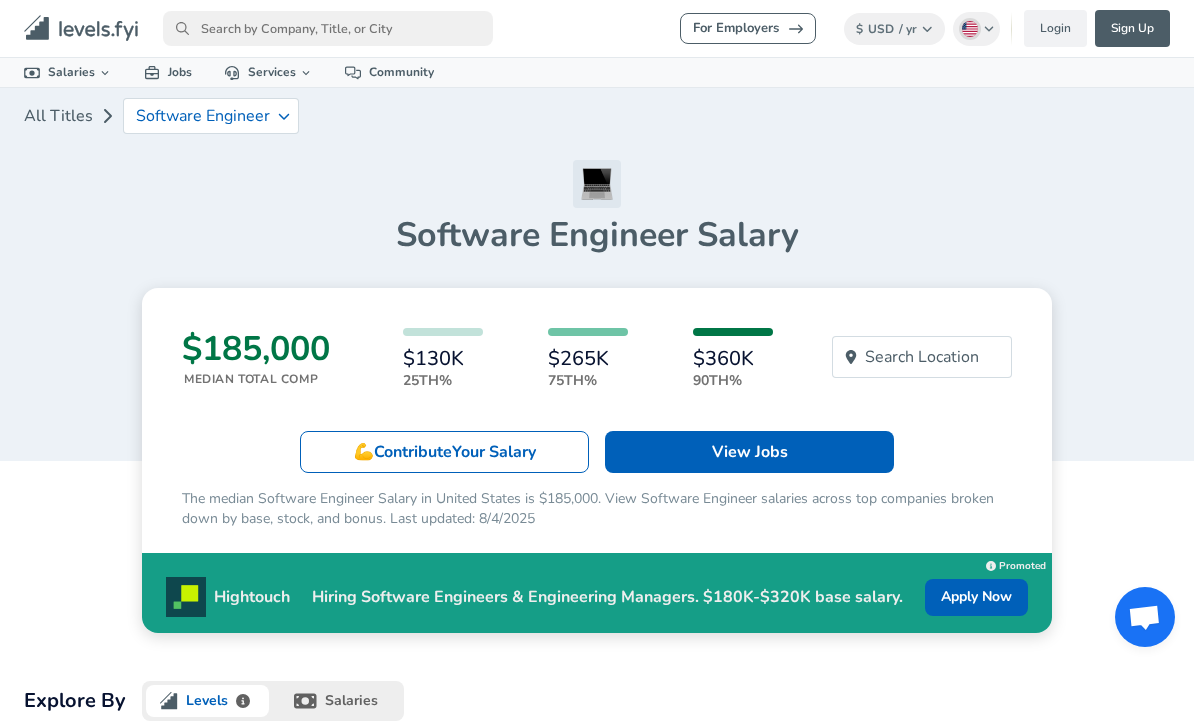 click at bounding box center (328, 28) 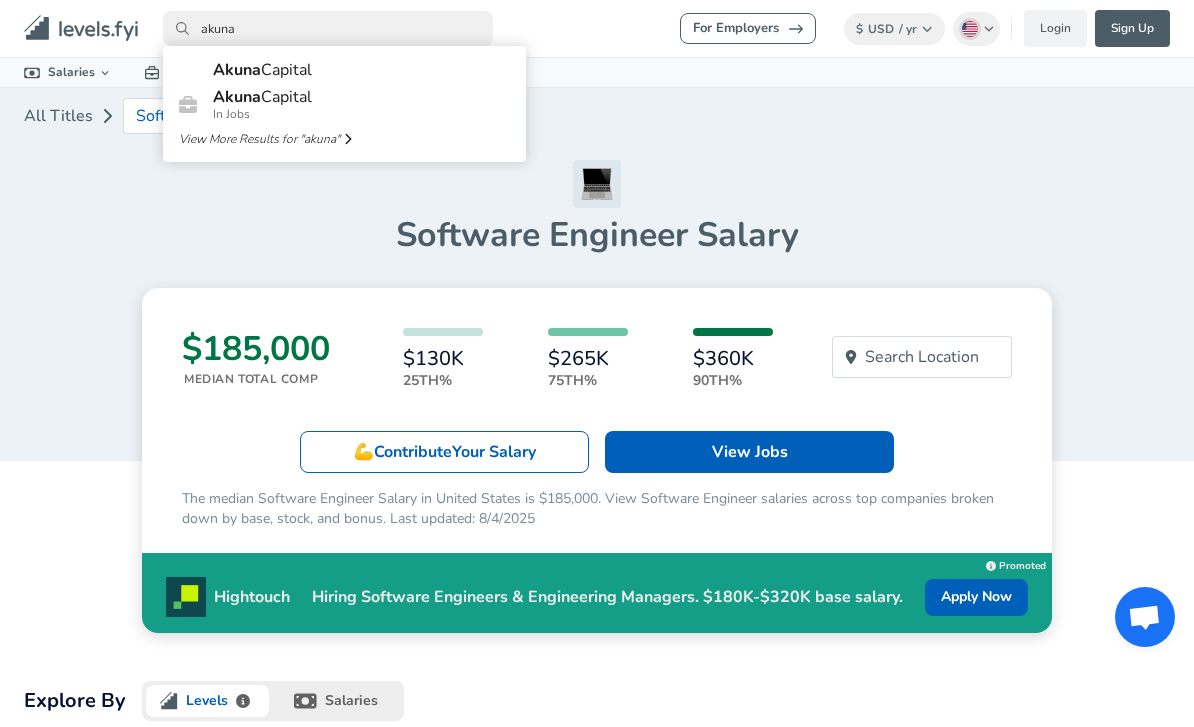 type on "akuna" 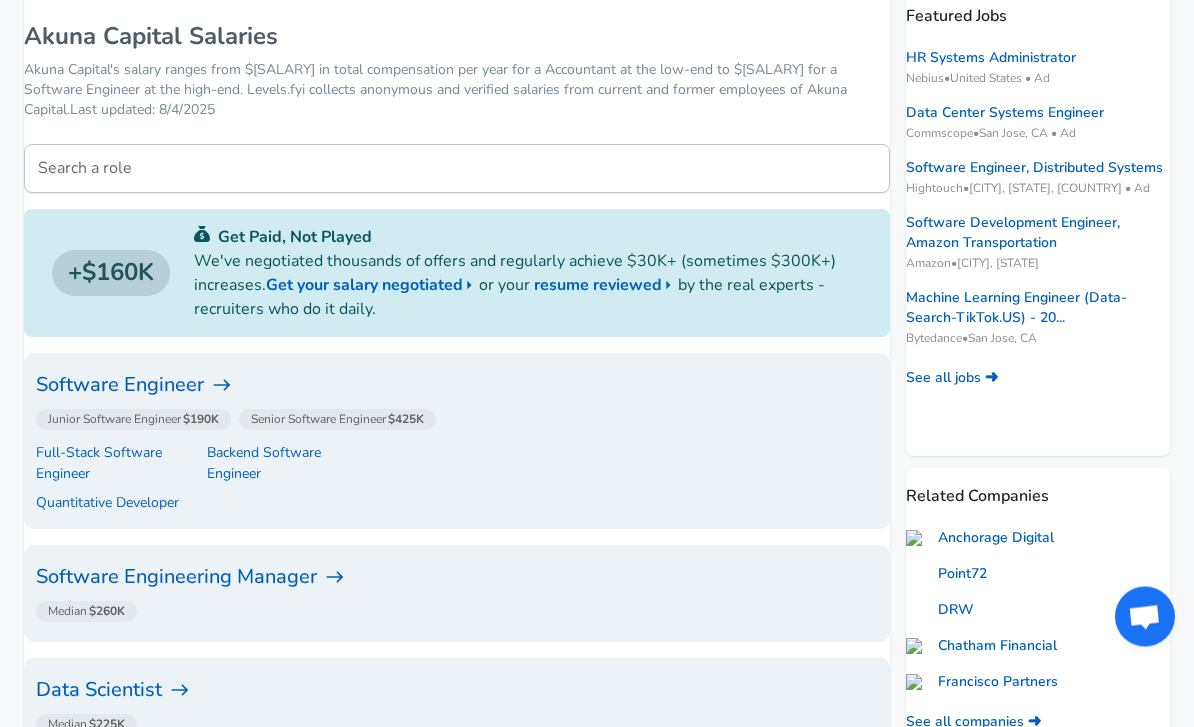 scroll, scrollTop: 282, scrollLeft: 0, axis: vertical 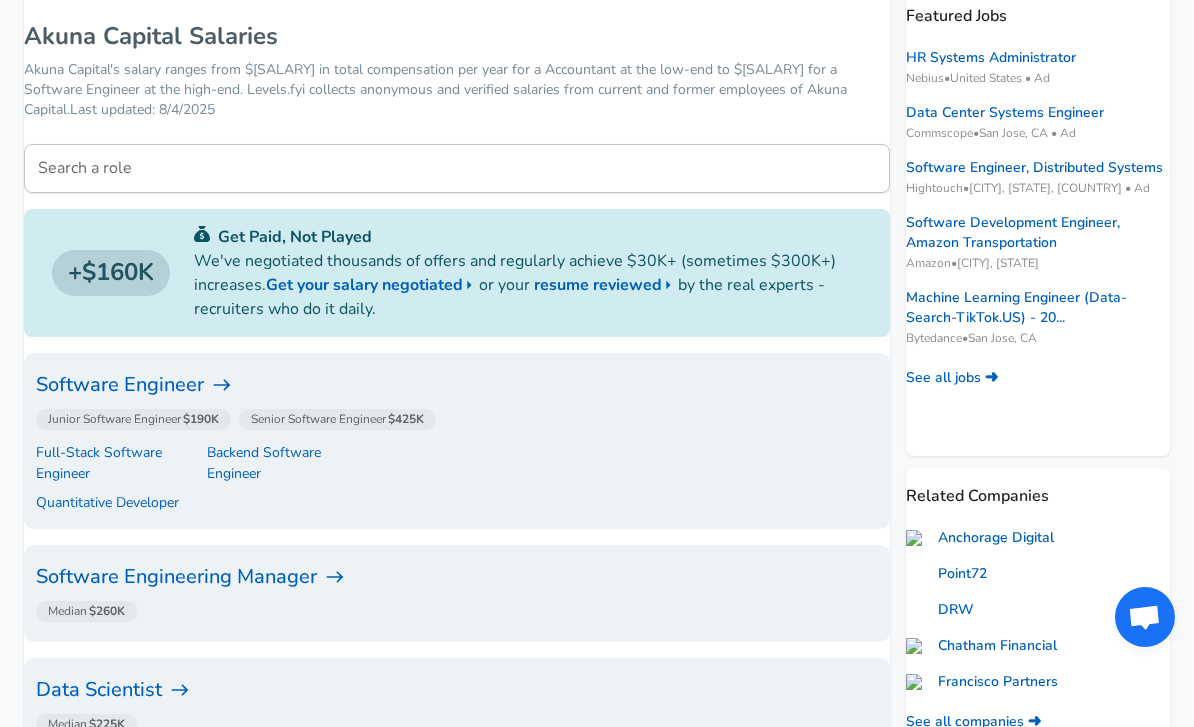 click on "Software Engineer" at bounding box center [457, 385] 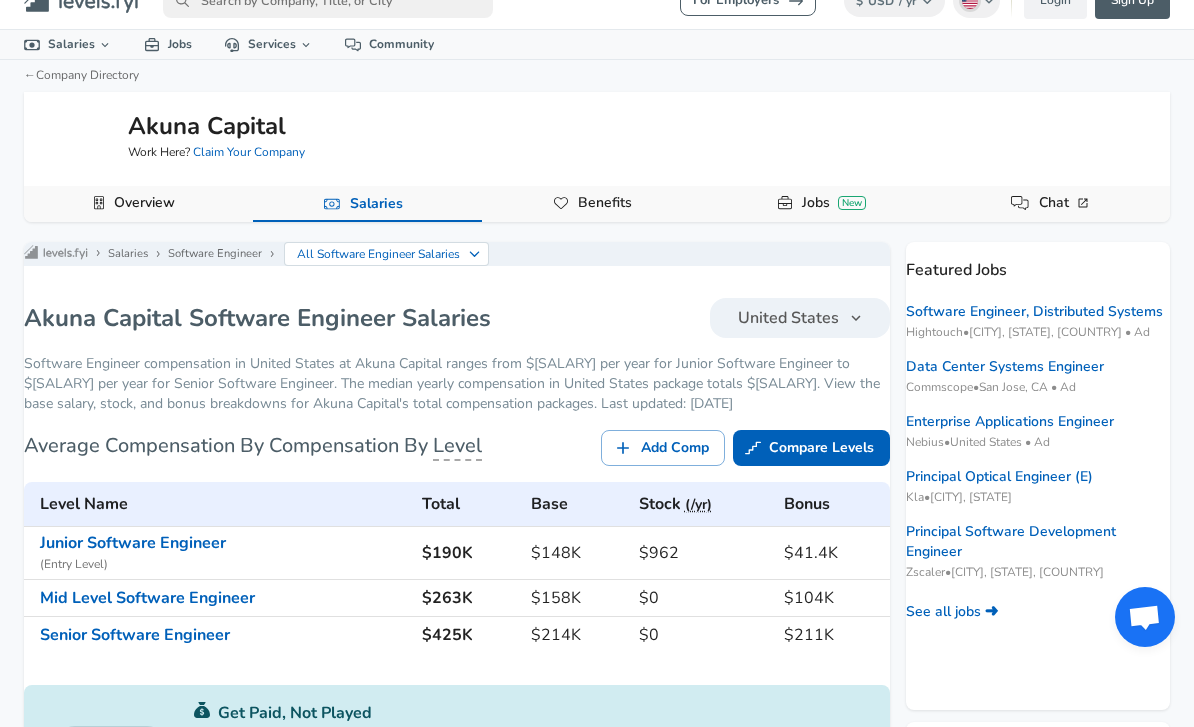 scroll, scrollTop: 0, scrollLeft: 0, axis: both 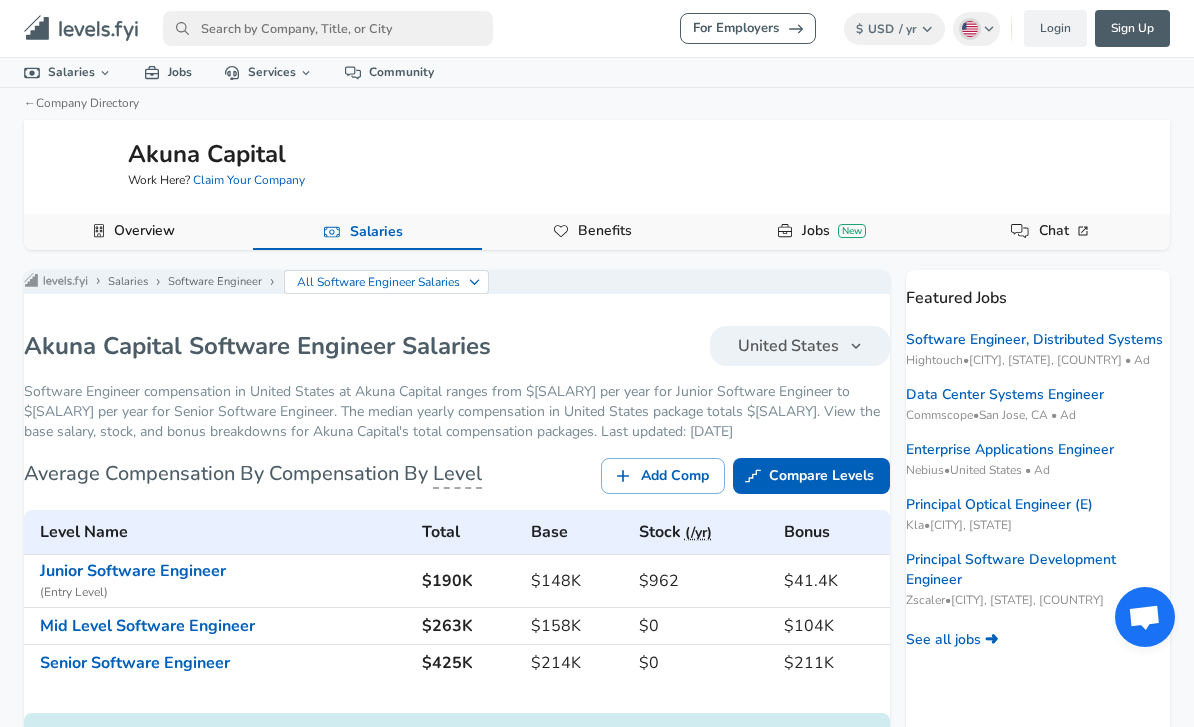 click at bounding box center (328, 28) 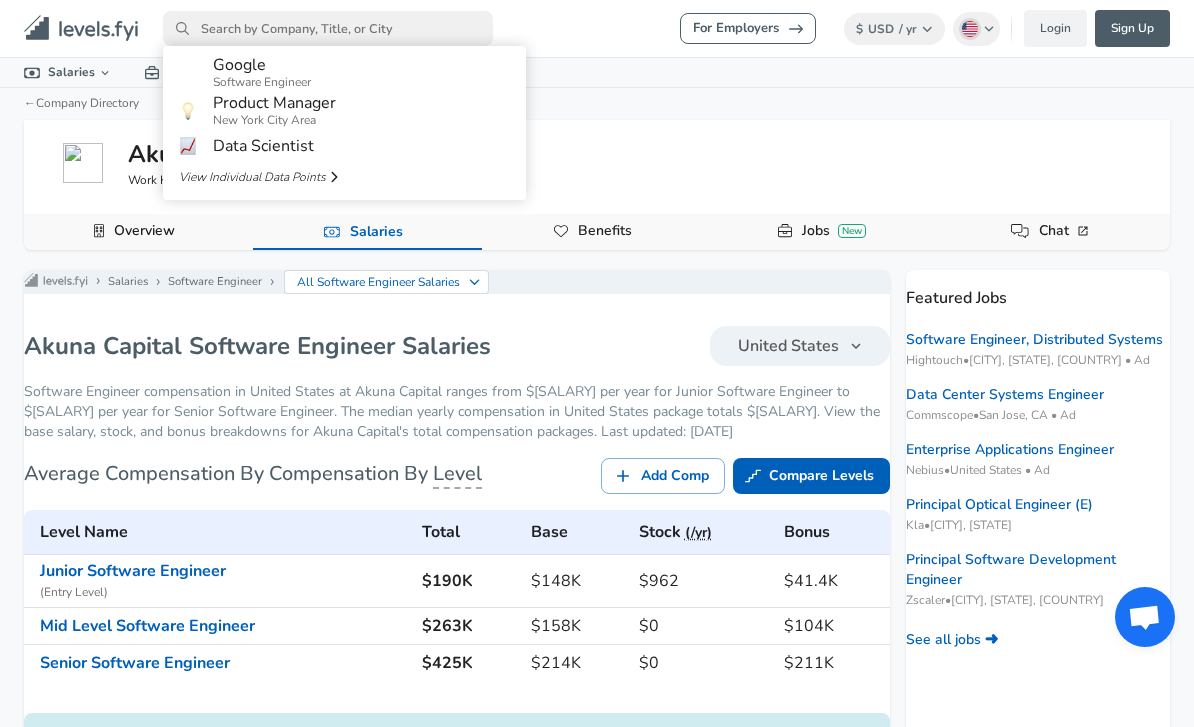 click on "Software Engineer" at bounding box center (262, 82) 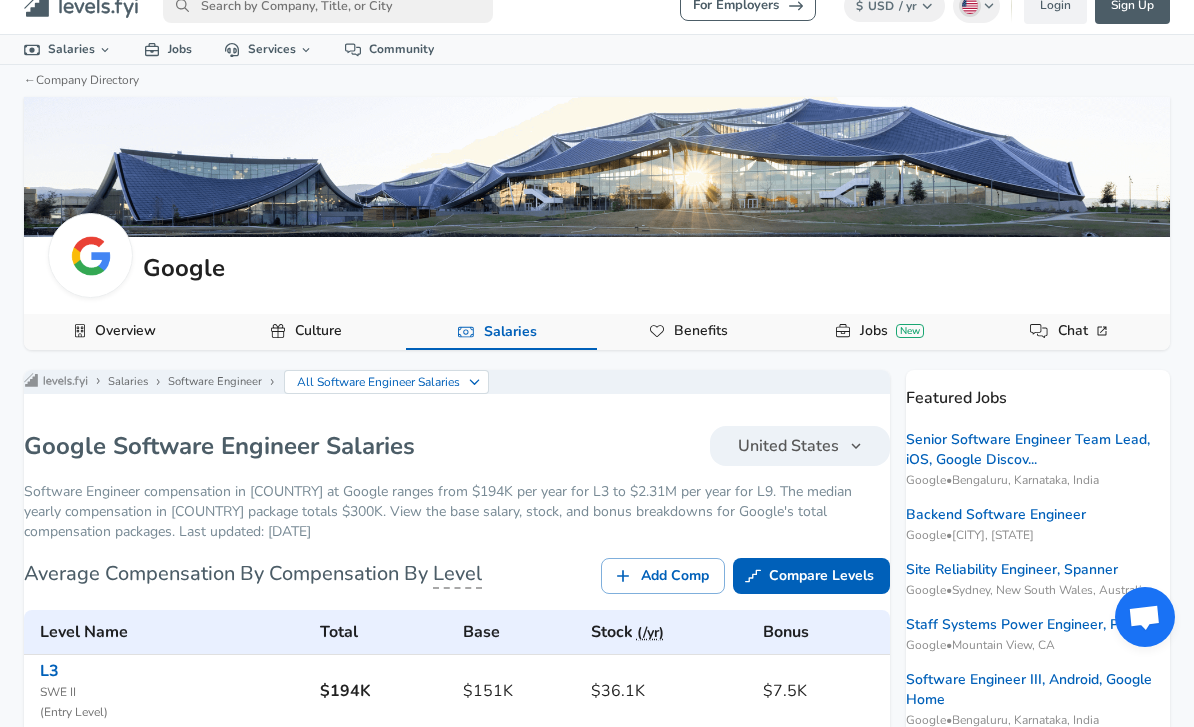 scroll, scrollTop: 0, scrollLeft: 0, axis: both 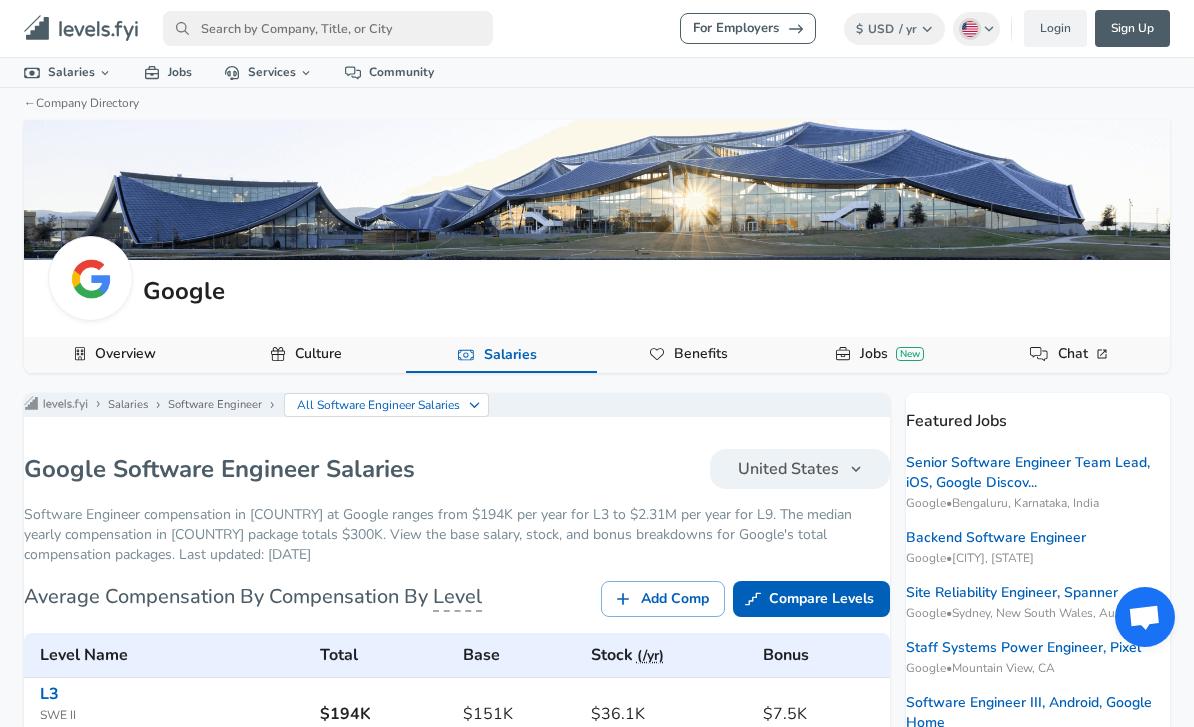 click on "For Employers $ USD / yr Change English (US) Change Login Sign Up All Data By Location By Company By Title Salary Calculator Chart Visualizations Verified Salaries Internships Negotiation Support Compare Benefits Who's Hiring 2024 Pay Report Top Paying Companies Integrate Blog Press Google Software Engineer Product Manager New York City Area Data Scientist View Individual Data Points   Levels FYI Logo" at bounding box center (597, 28) 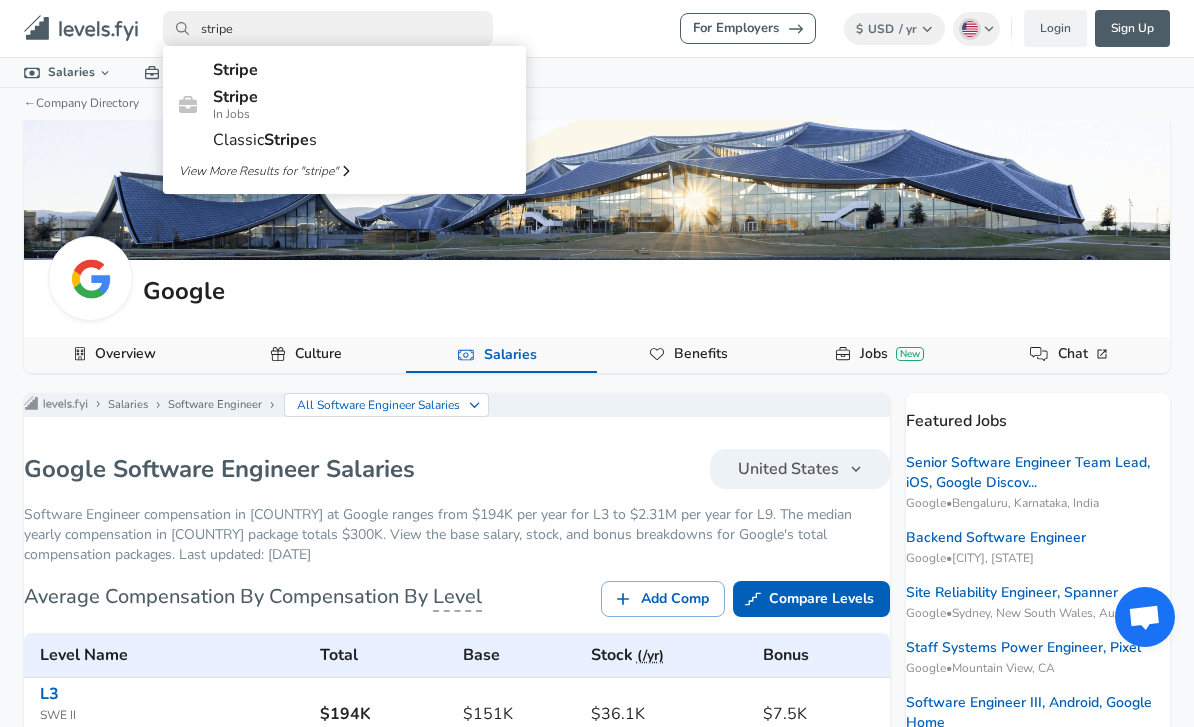 type on "stripe" 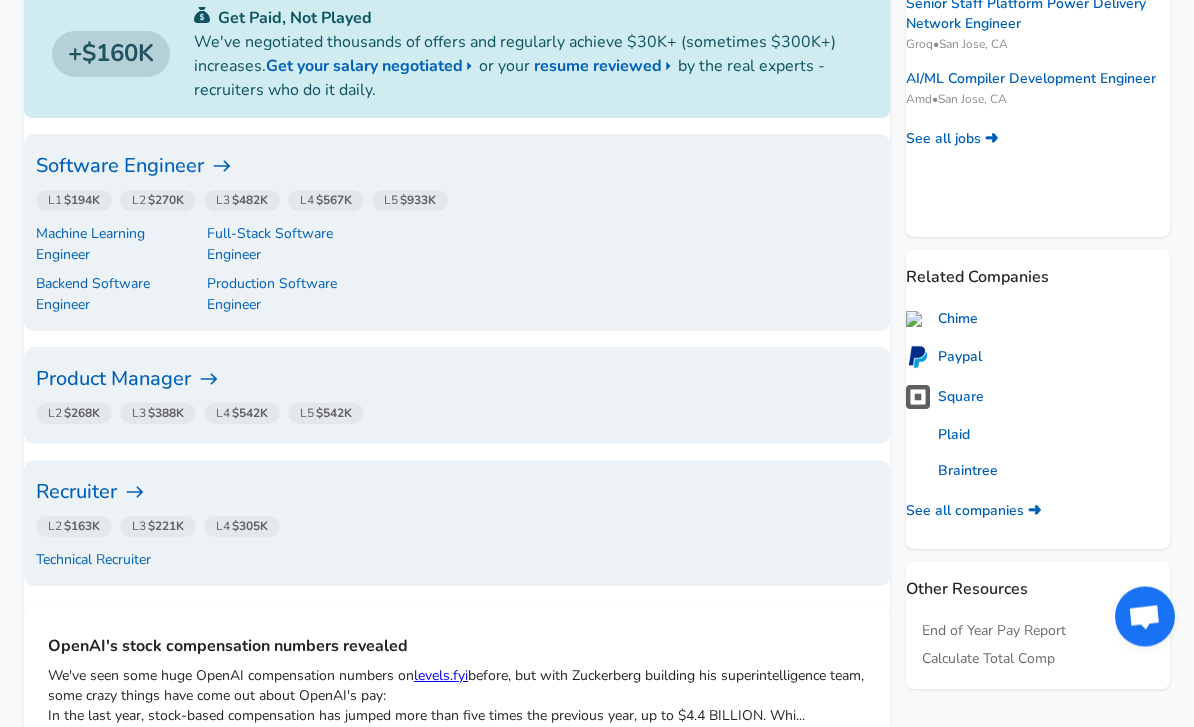 click on "Software Engineer" at bounding box center [457, 167] 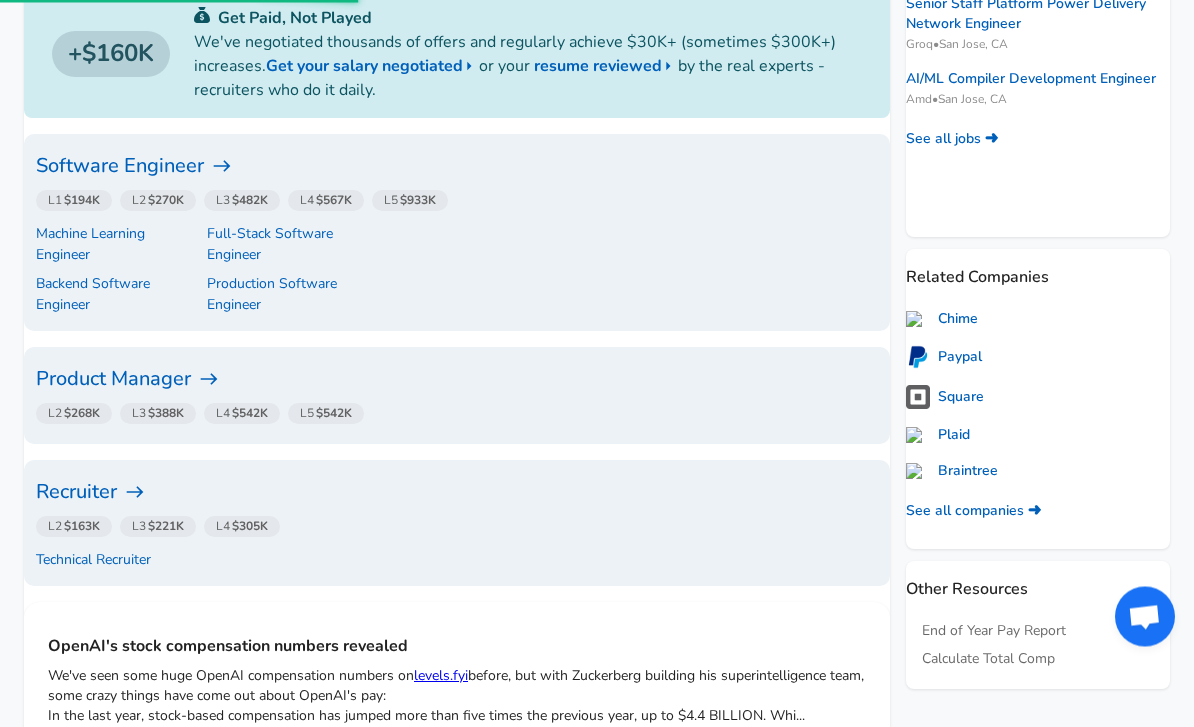scroll, scrollTop: 501, scrollLeft: 0, axis: vertical 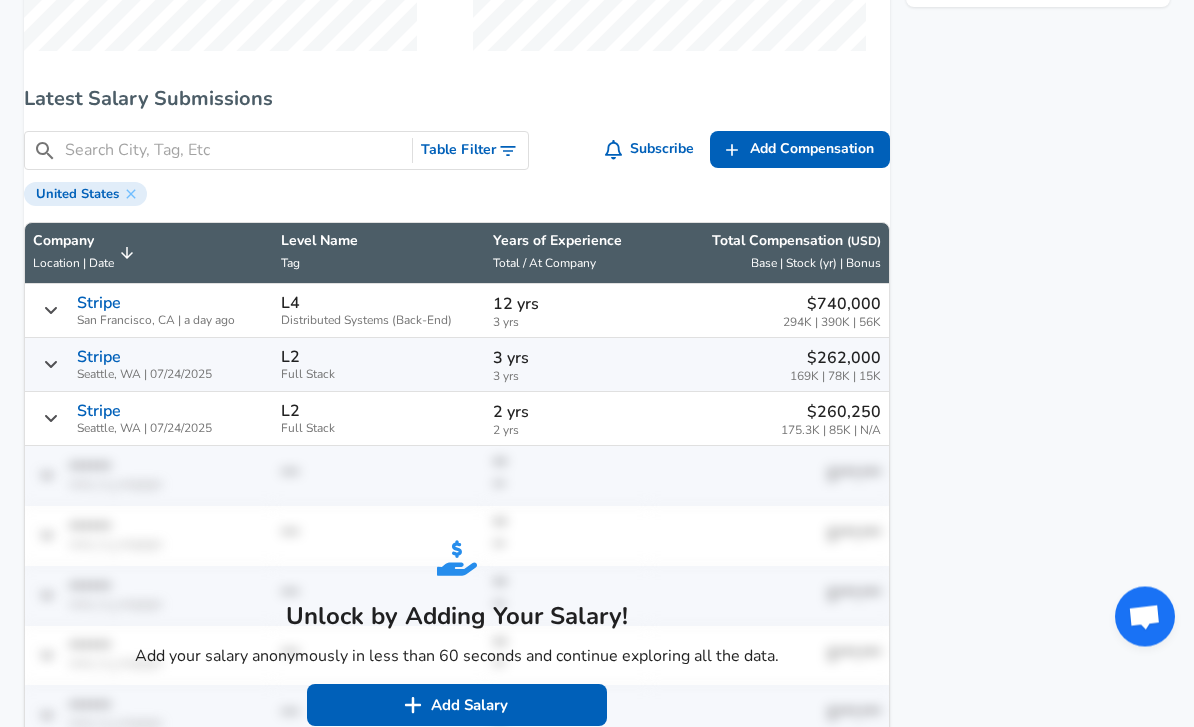 click on "Table Filter" at bounding box center (470, 151) 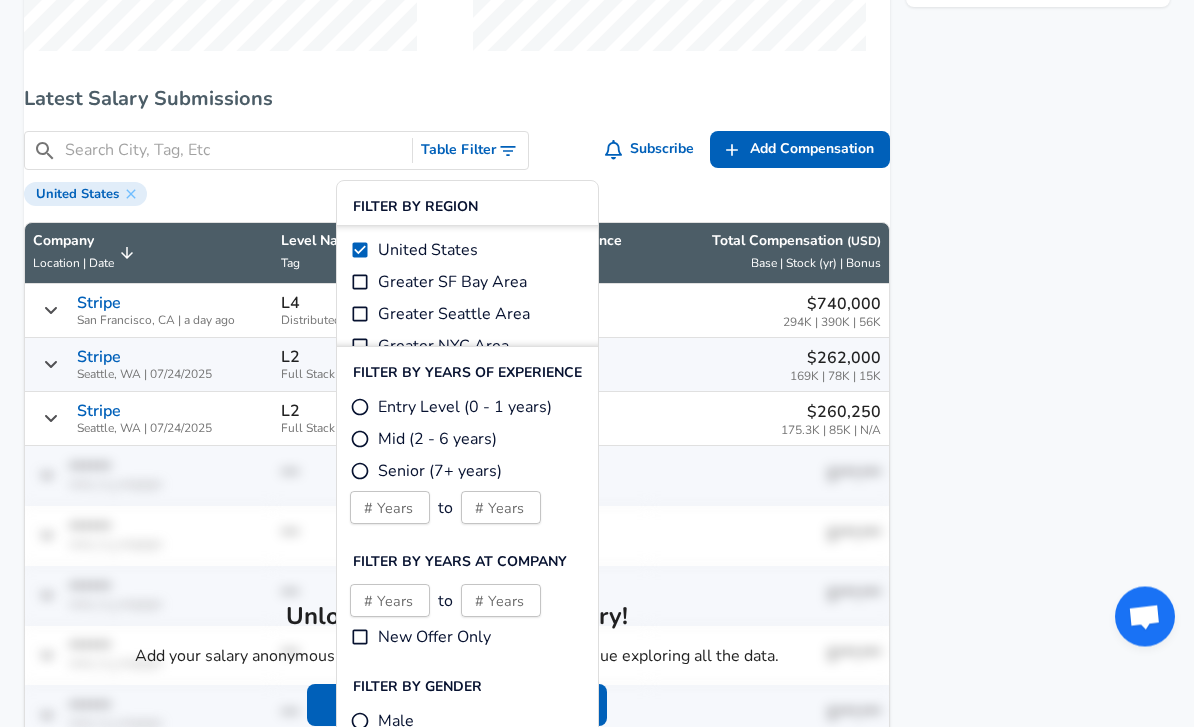scroll, scrollTop: 1183, scrollLeft: 0, axis: vertical 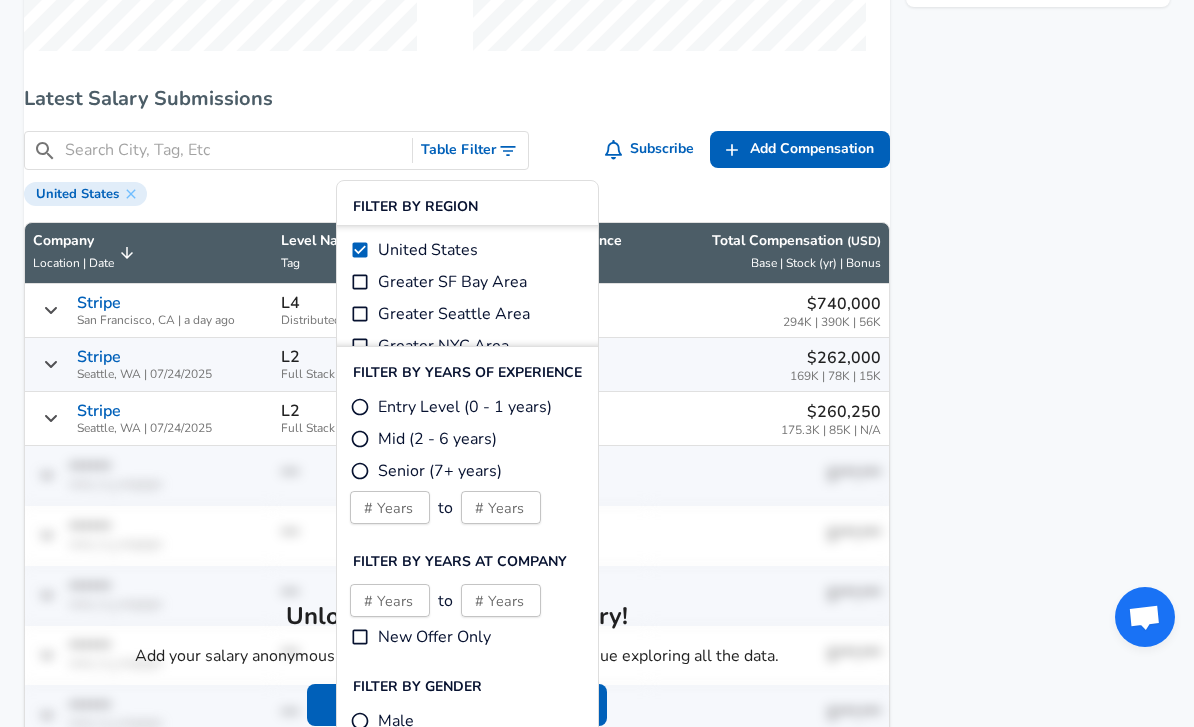 click on "Entry Level (0 - 1 years)" at bounding box center [360, 407] 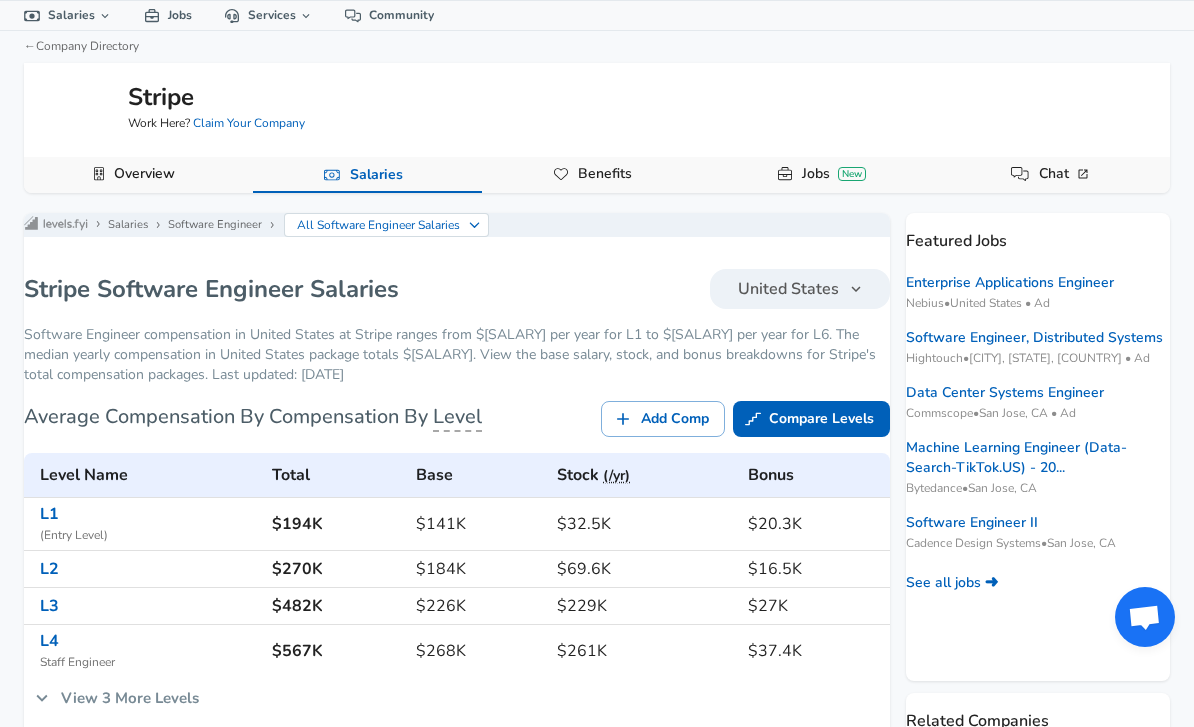 scroll, scrollTop: 0, scrollLeft: 0, axis: both 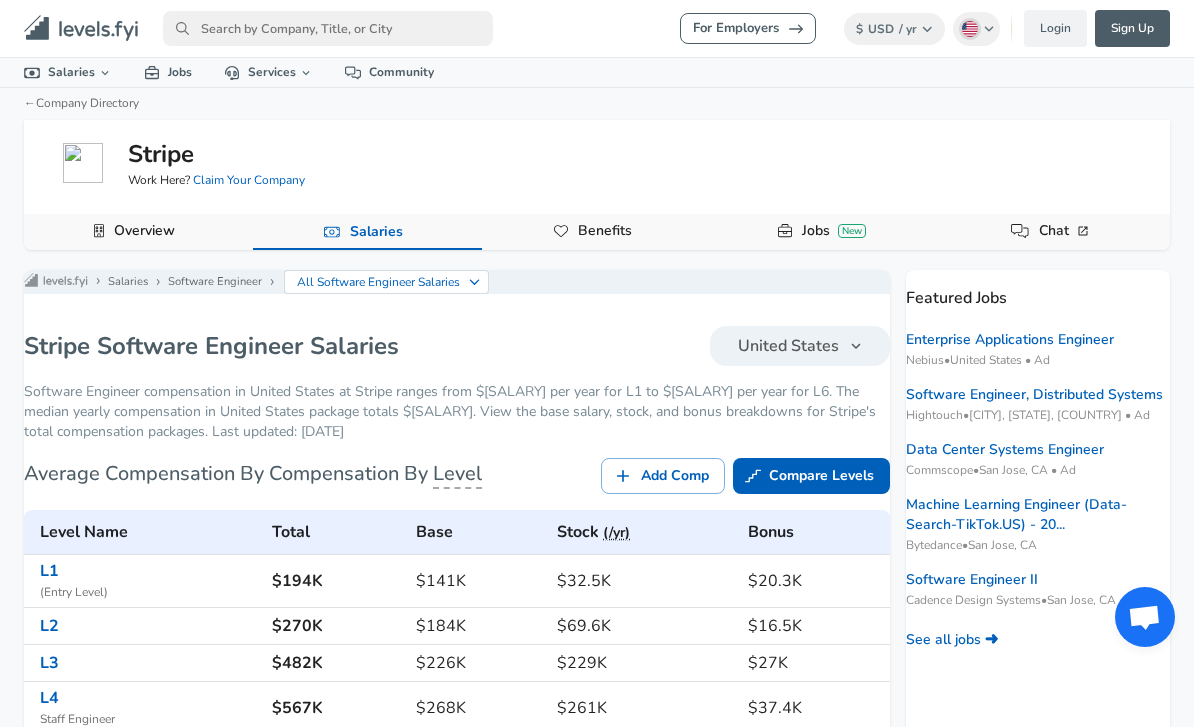 click at bounding box center (328, 28) 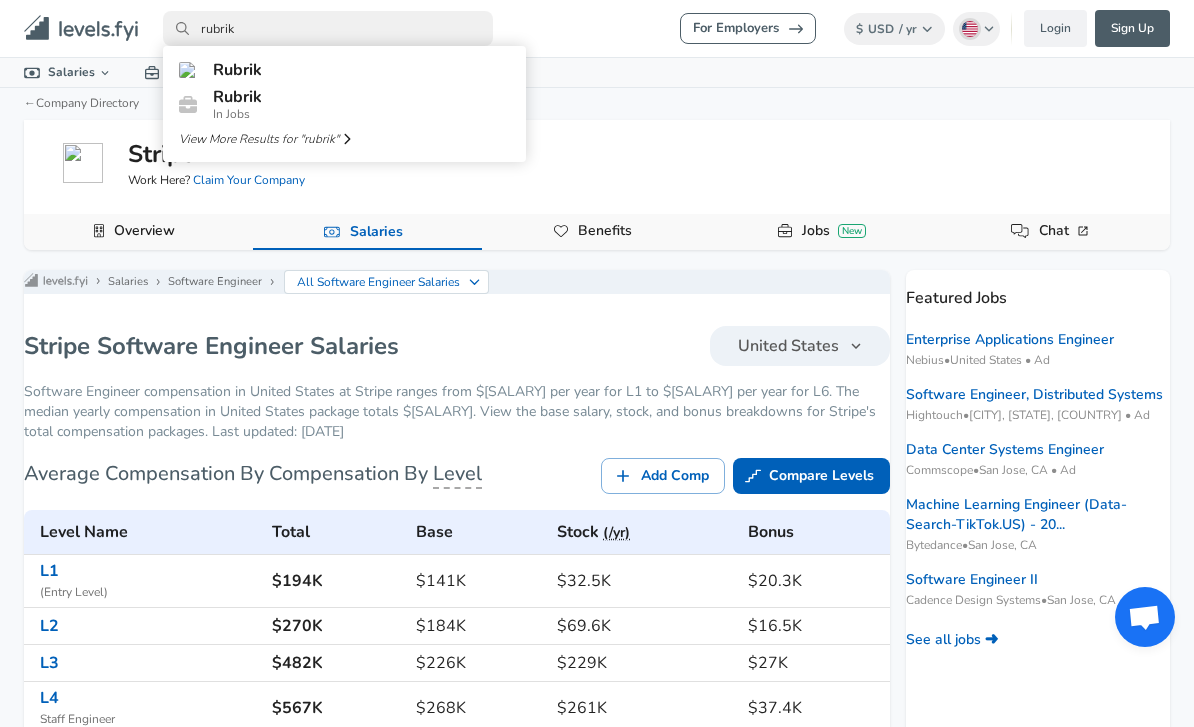 type on "rubrik" 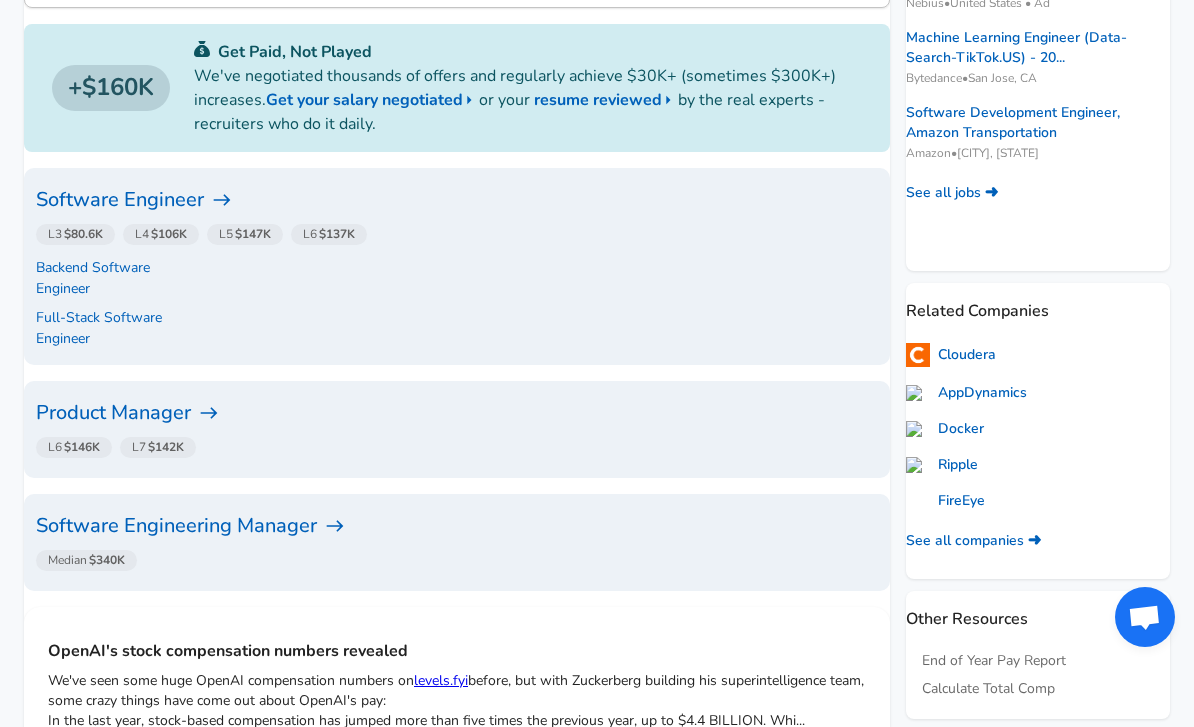 scroll, scrollTop: 465, scrollLeft: 0, axis: vertical 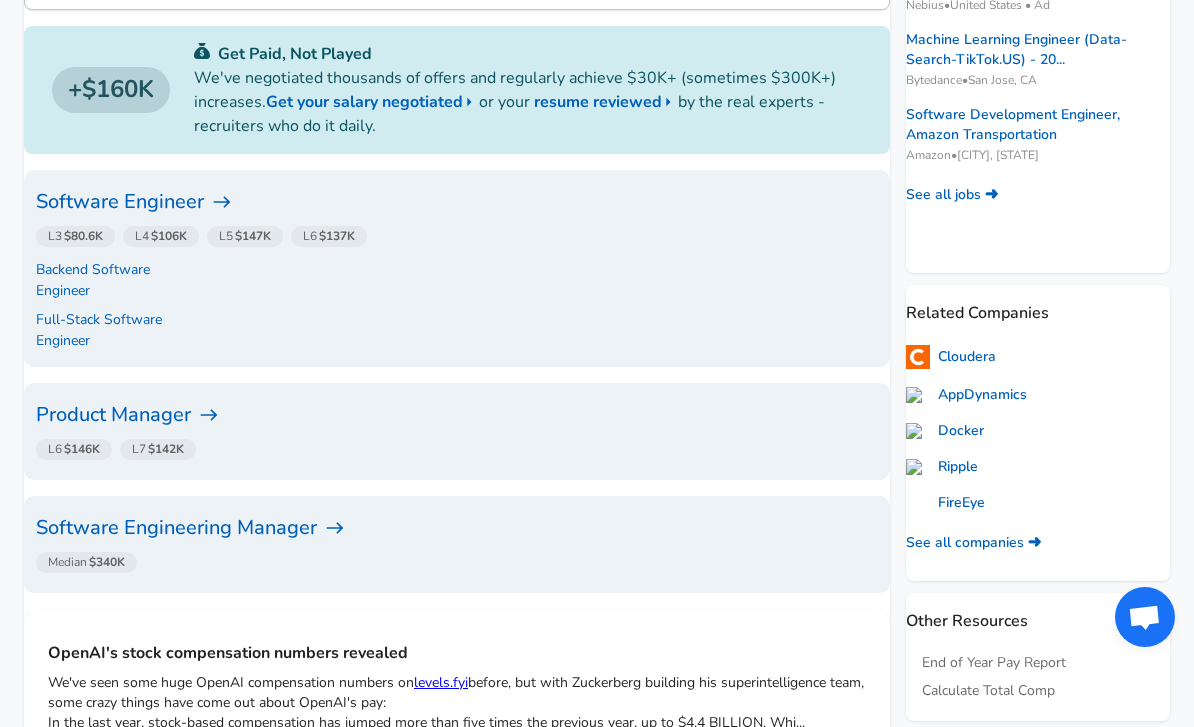 click on "Software Engineer" at bounding box center (457, 202) 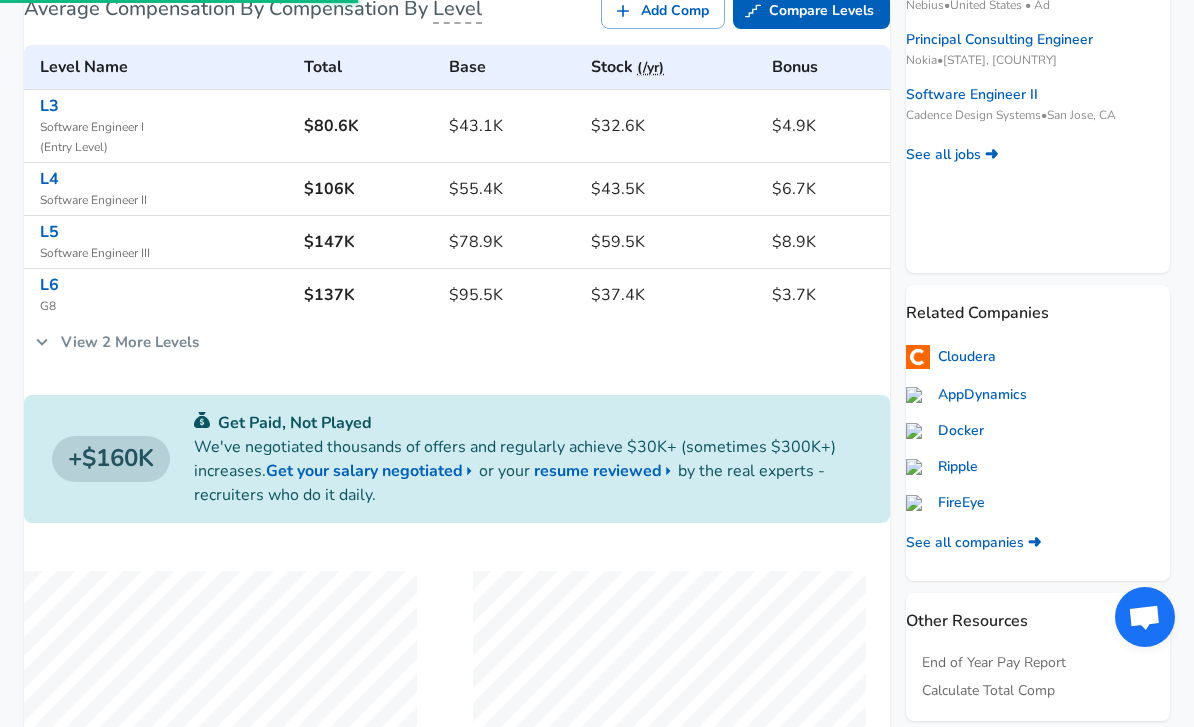 scroll, scrollTop: 0, scrollLeft: 0, axis: both 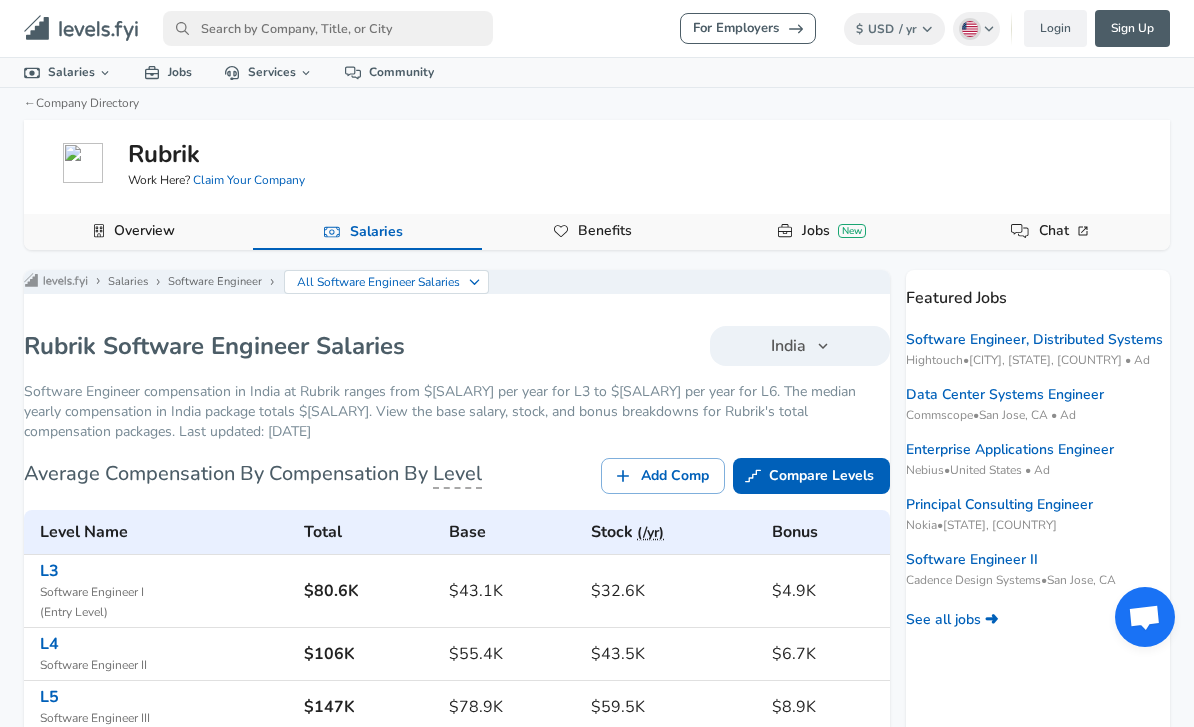 click on "India" at bounding box center (800, 346) 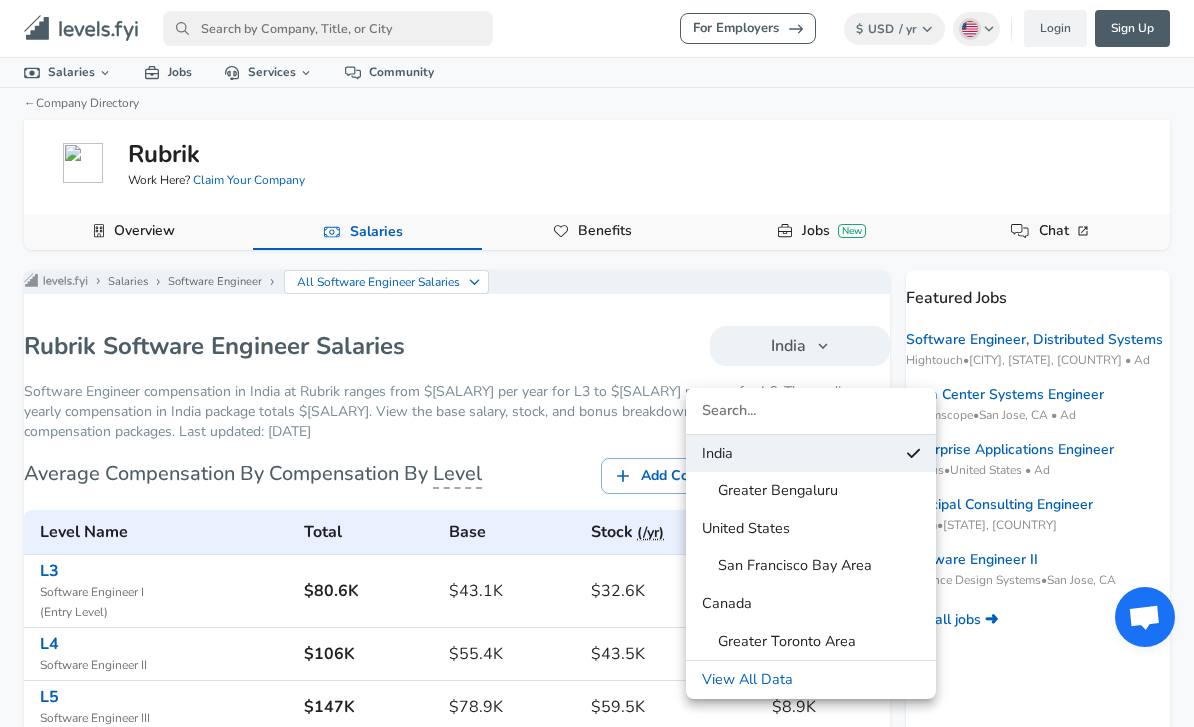 click on "United States" at bounding box center (811, 529) 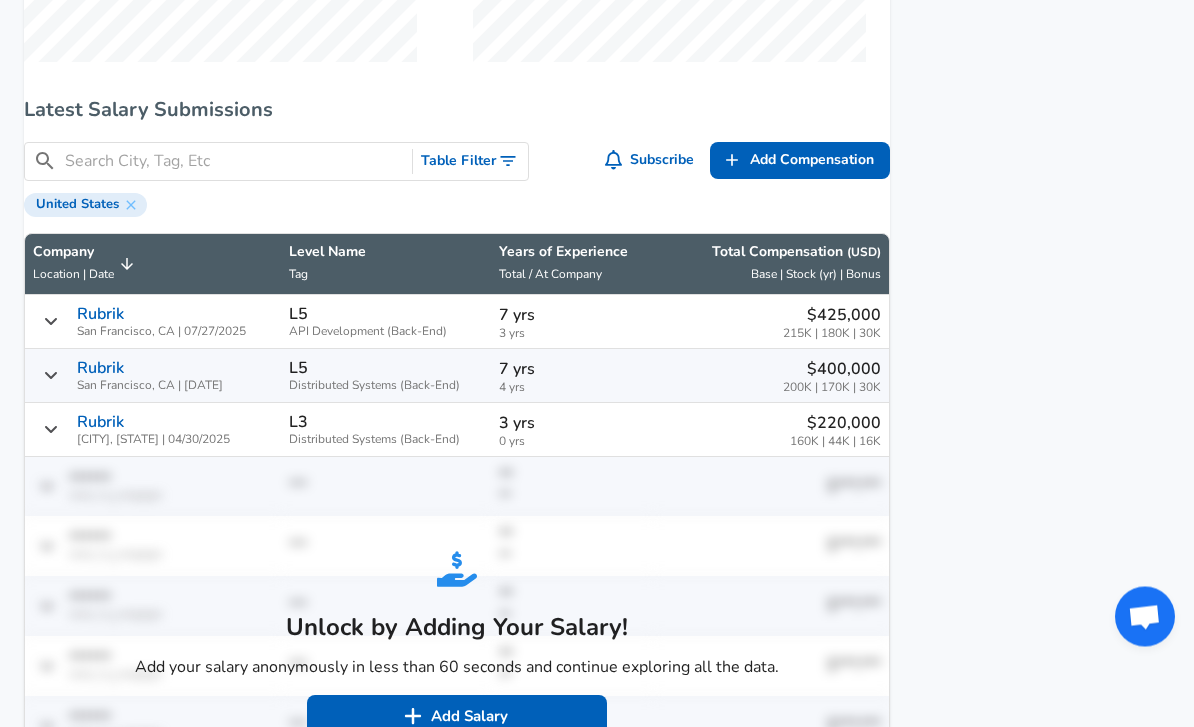 scroll, scrollTop: 1227, scrollLeft: 0, axis: vertical 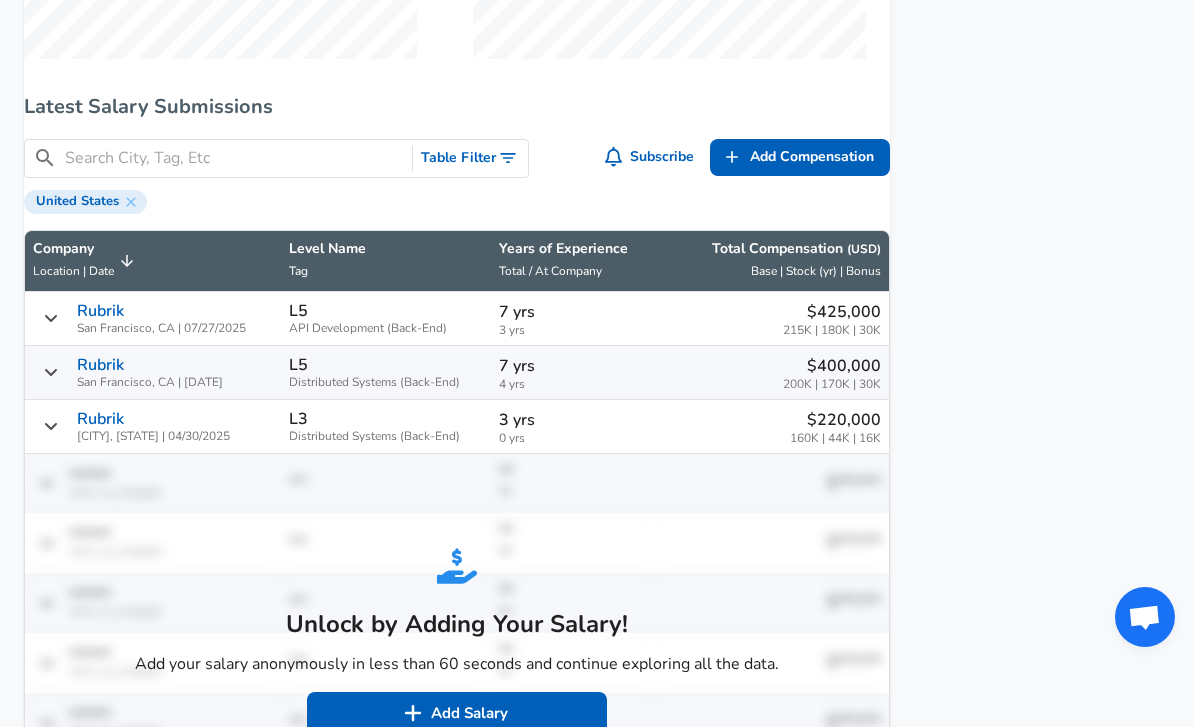 click on "Table Filter" at bounding box center (470, 158) 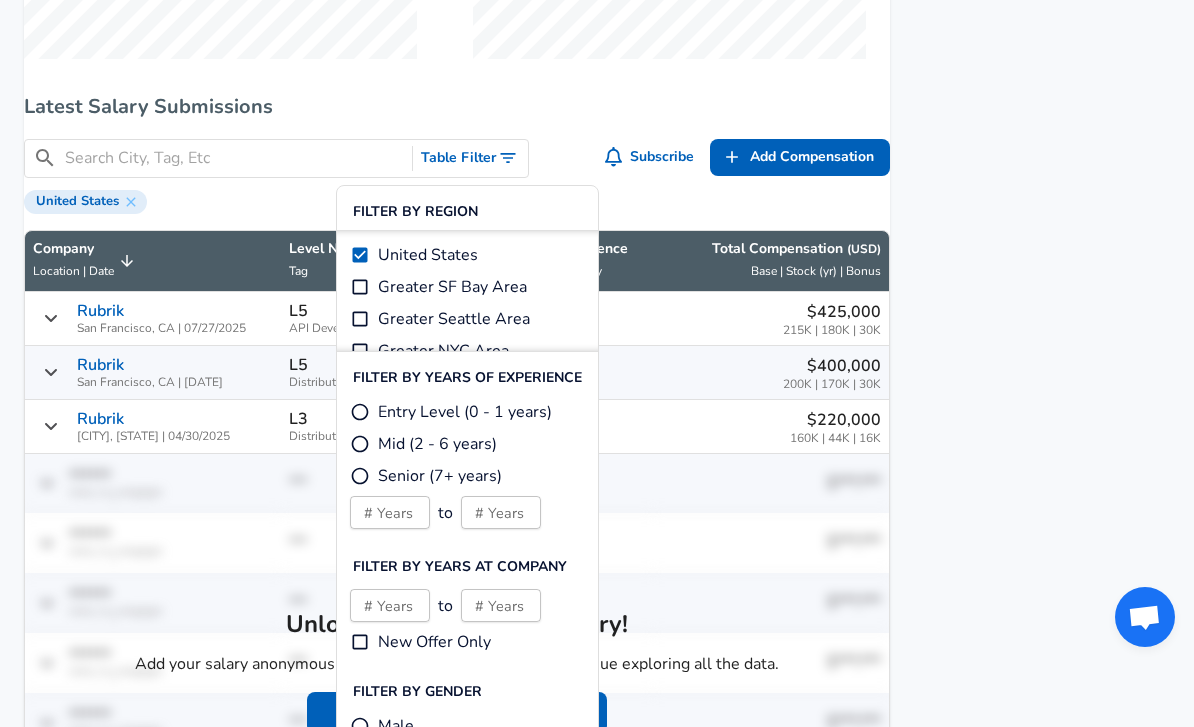 click on "Entry Level (0 - 1 years)" at bounding box center [360, 412] 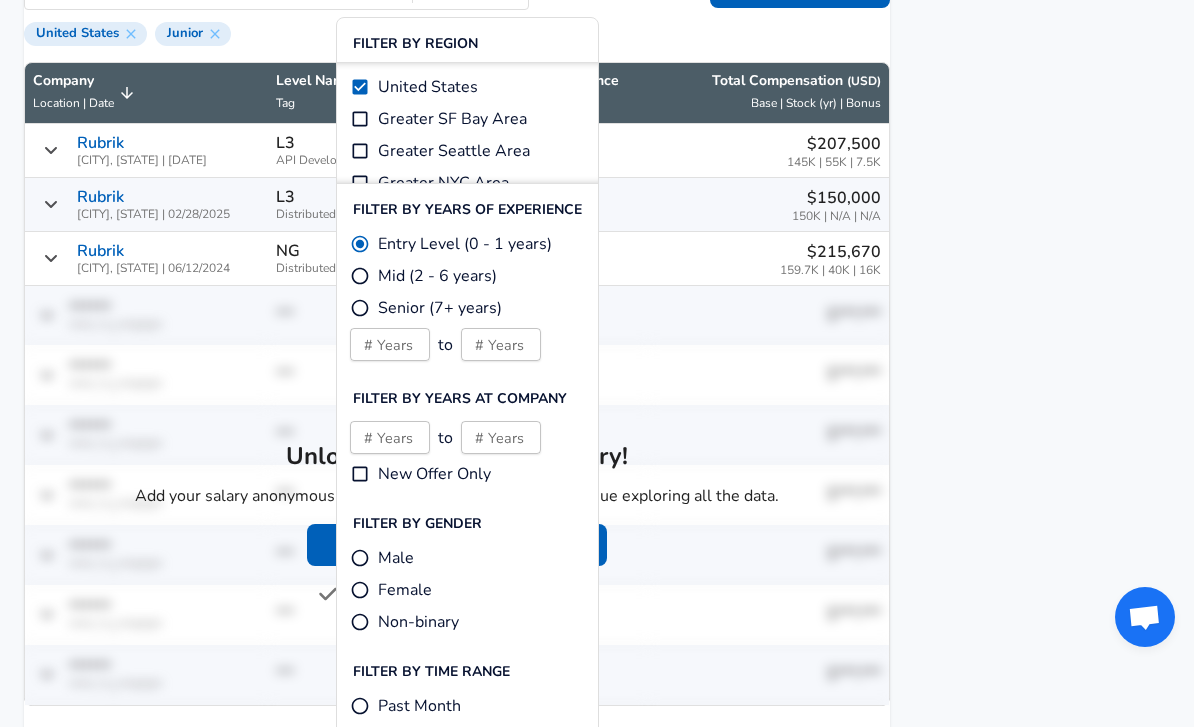 click on "# Years # Years" at bounding box center [390, 344] 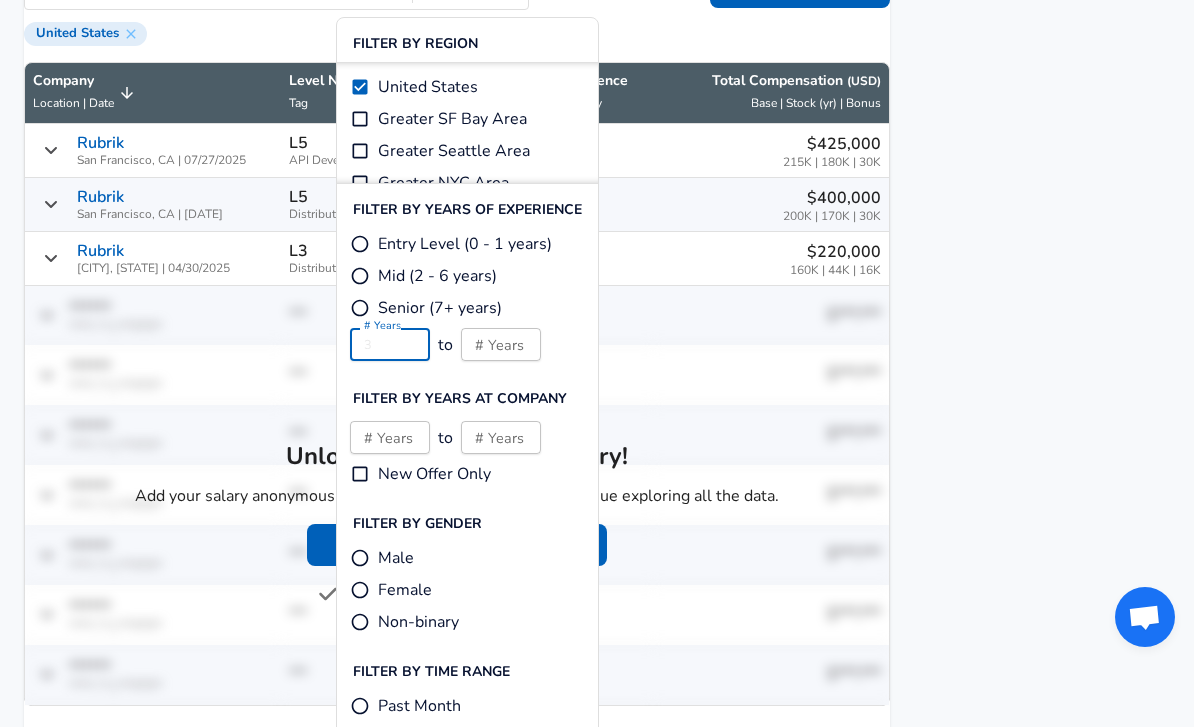 scroll, scrollTop: 1394, scrollLeft: 0, axis: vertical 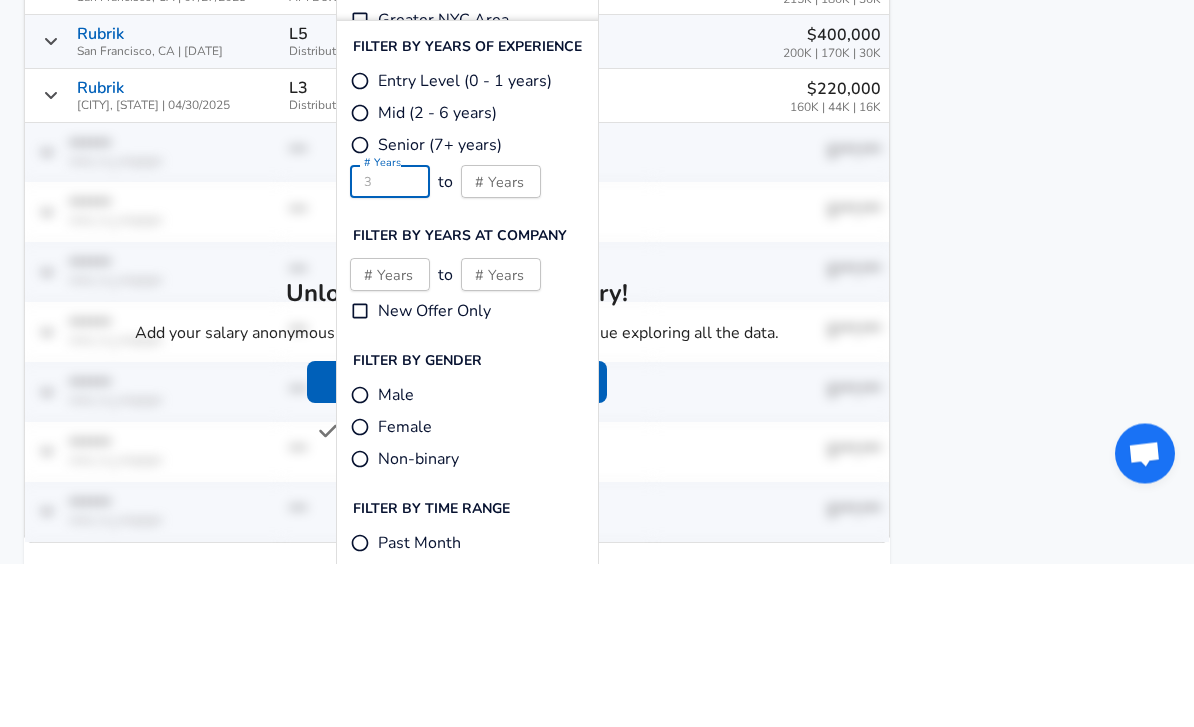 type on "0" 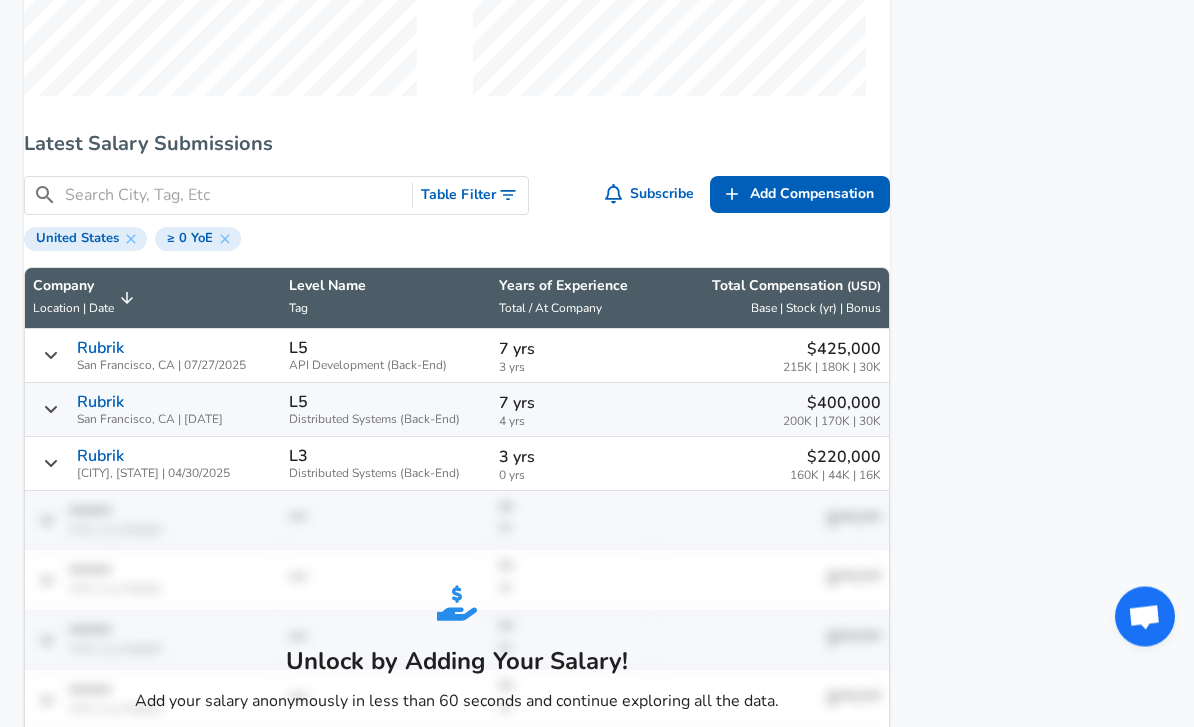 scroll, scrollTop: 1182, scrollLeft: 0, axis: vertical 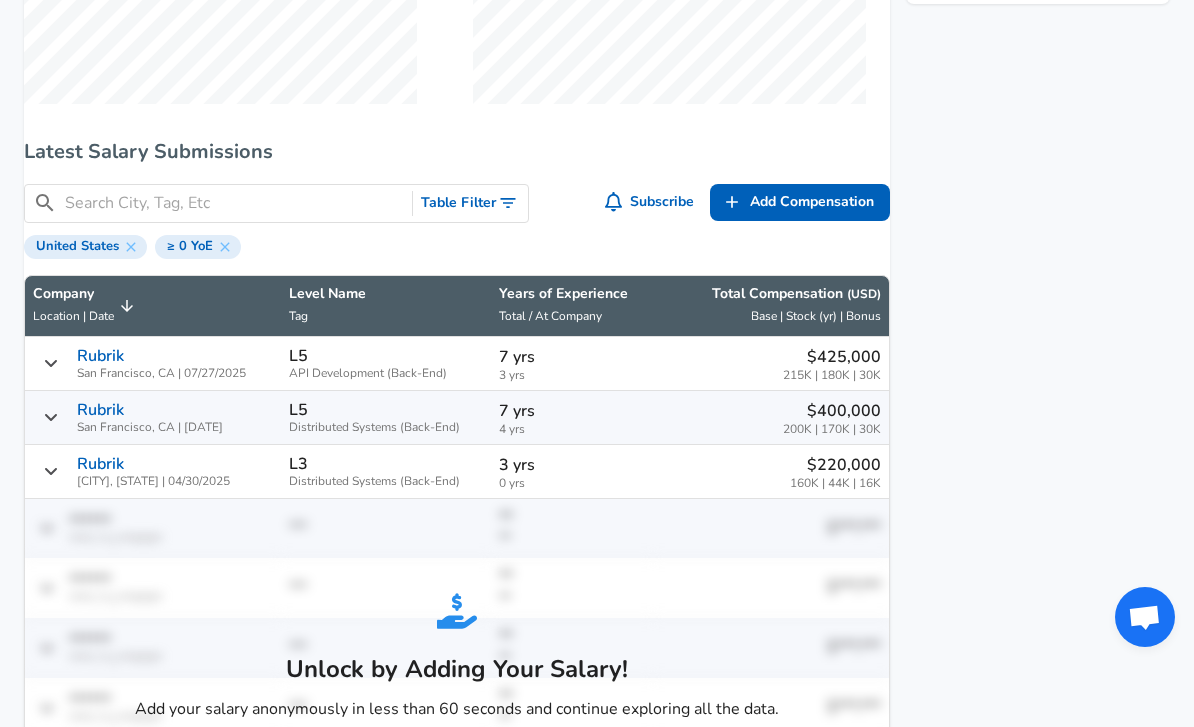 click on "Table Filter" at bounding box center (470, 203) 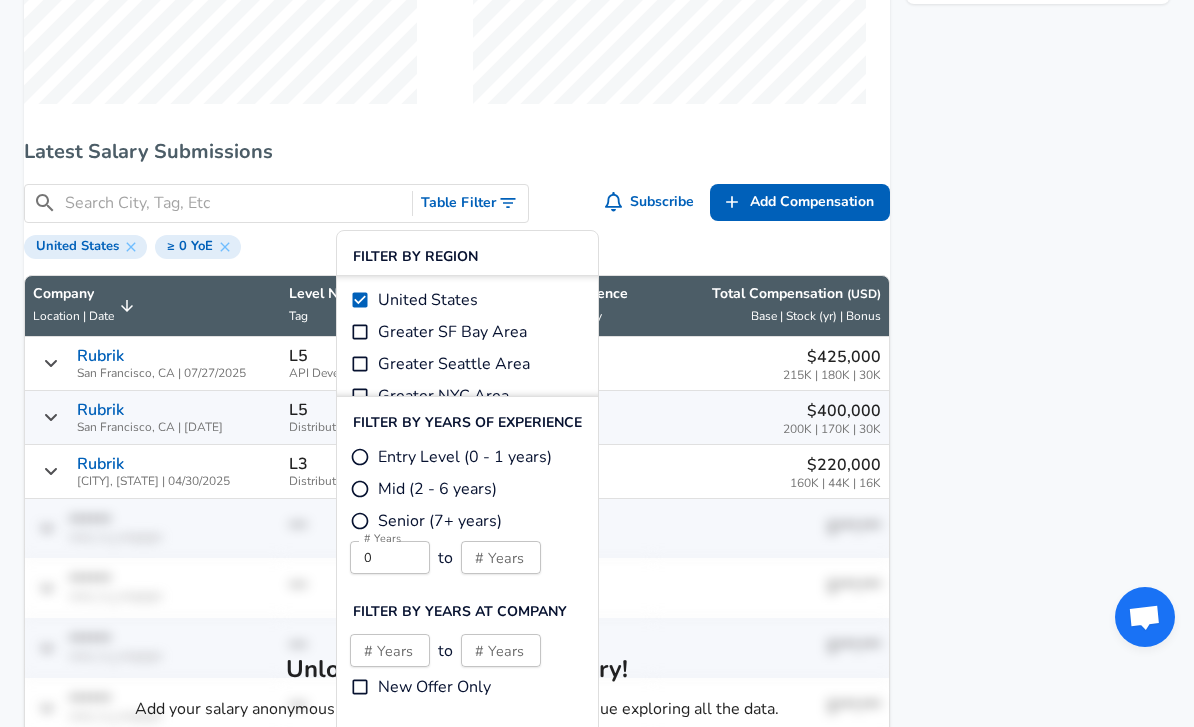 click on "# Years 0 # Years to # Years # Years" at bounding box center (501, 557) 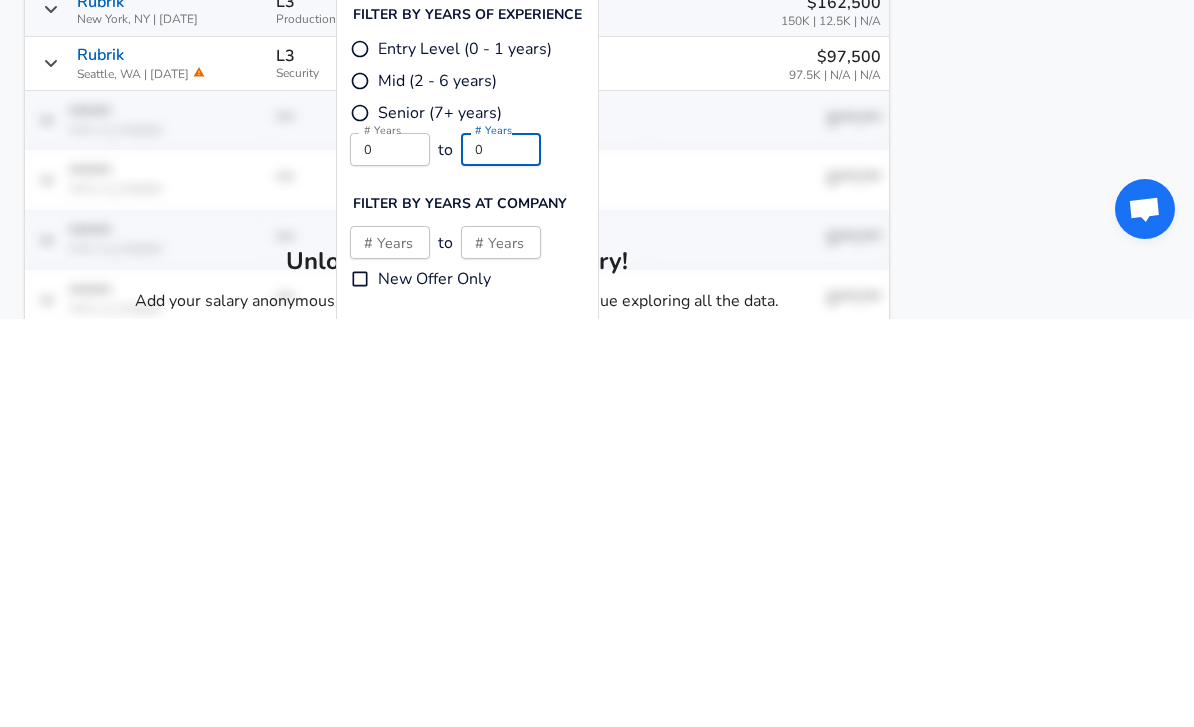 type on "0" 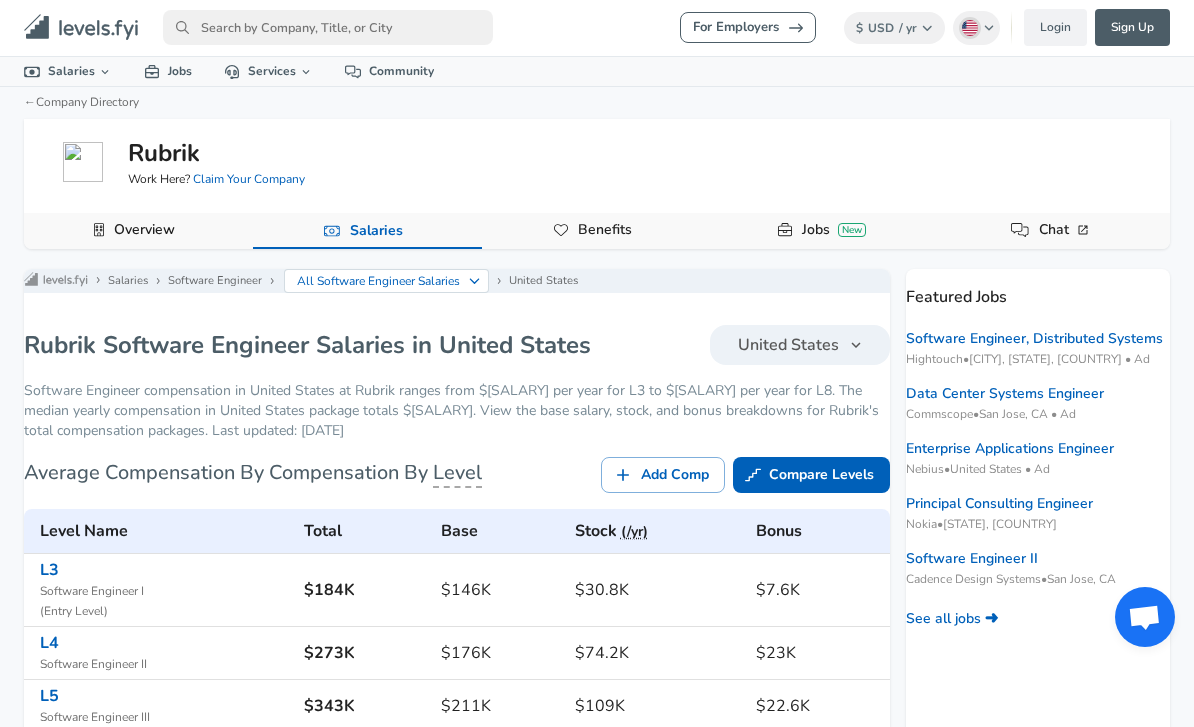 scroll, scrollTop: 0, scrollLeft: 0, axis: both 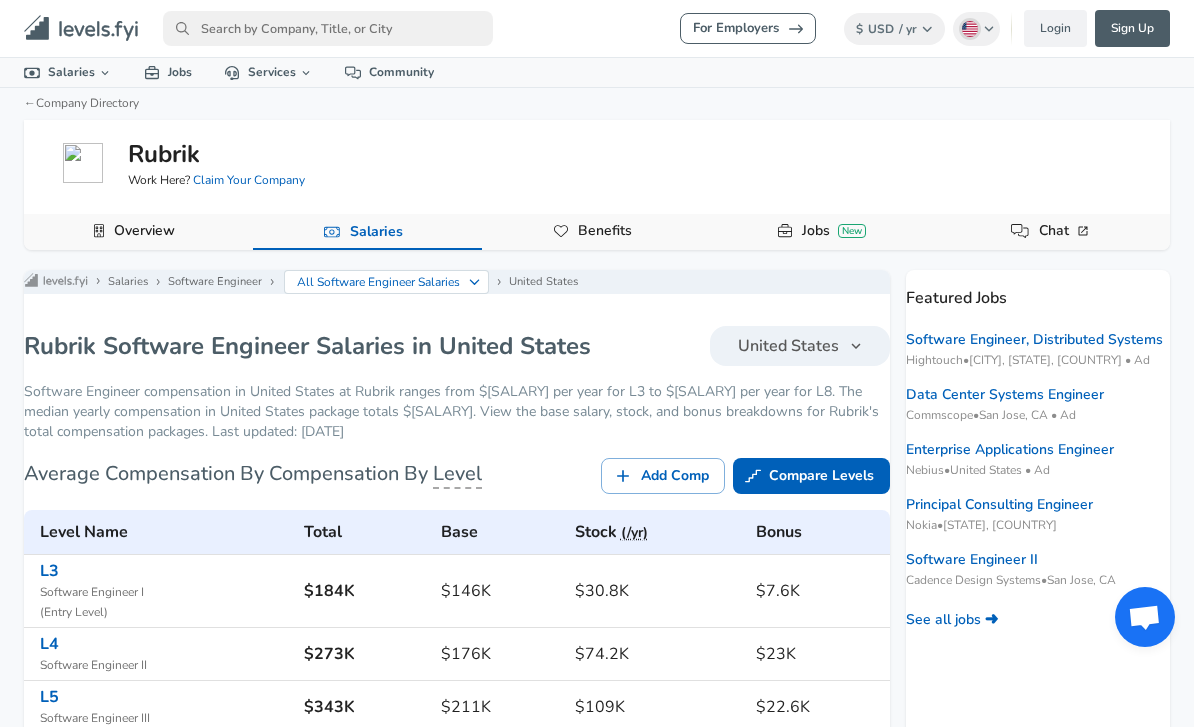 click at bounding box center [328, 28] 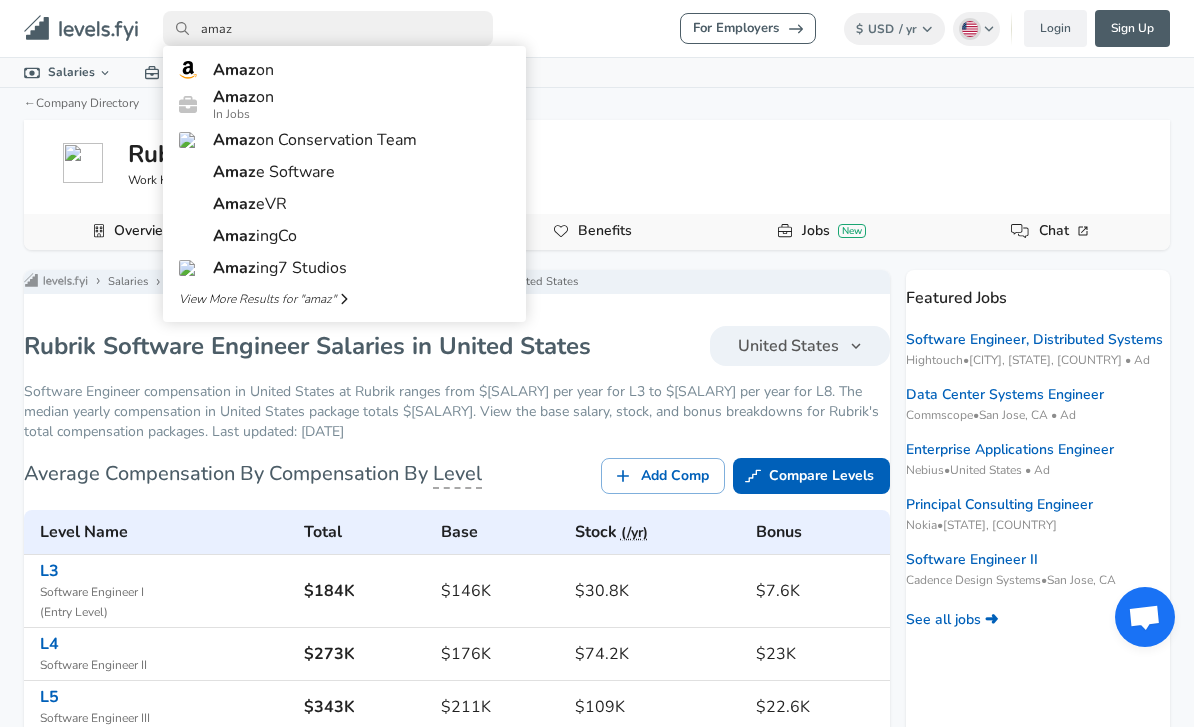 type on "amaz" 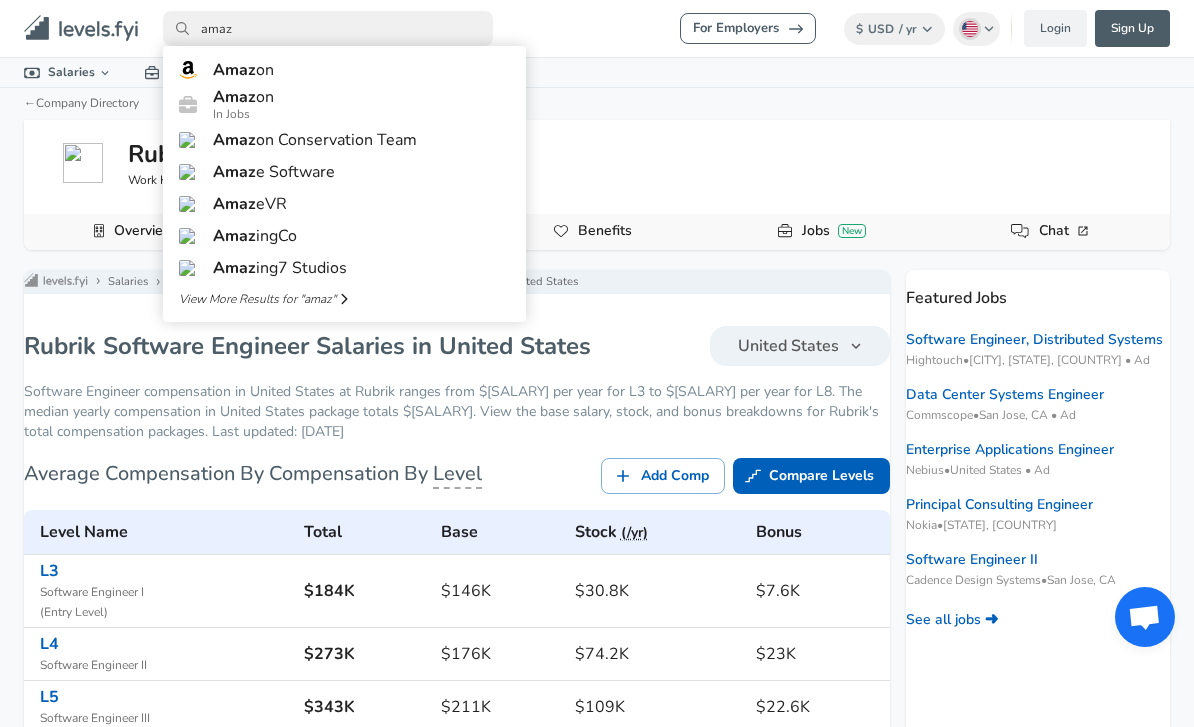 click on "Amaz" at bounding box center [234, 70] 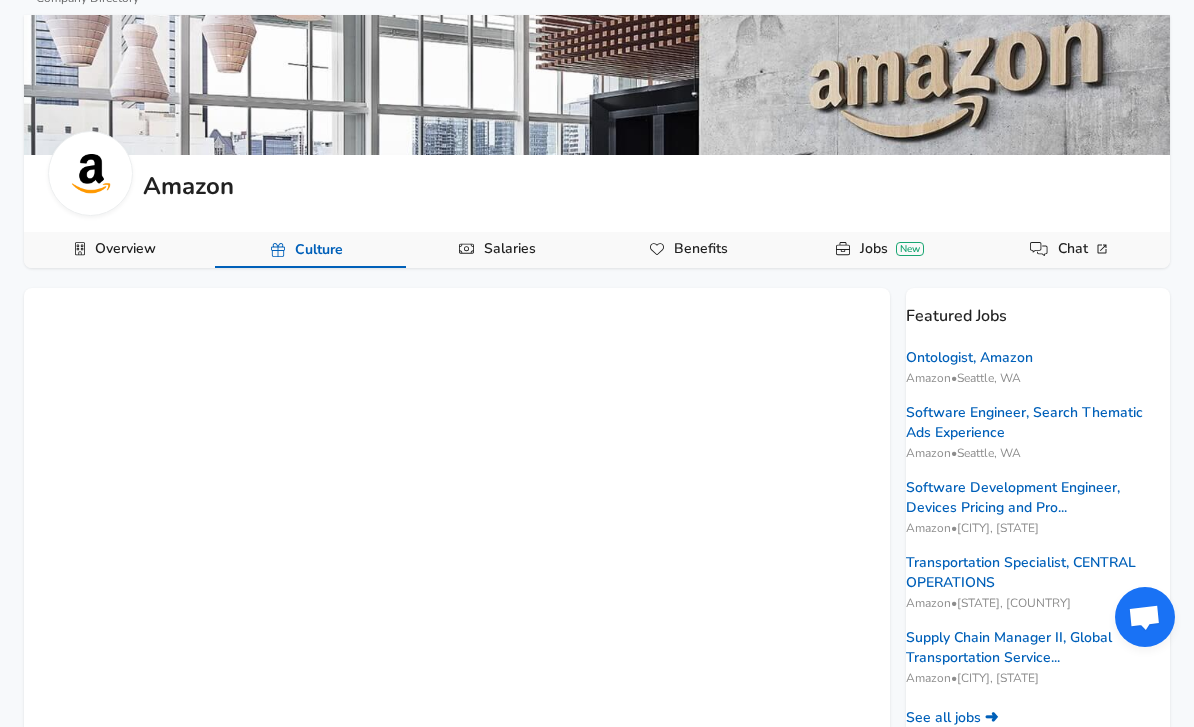 scroll, scrollTop: 5, scrollLeft: 0, axis: vertical 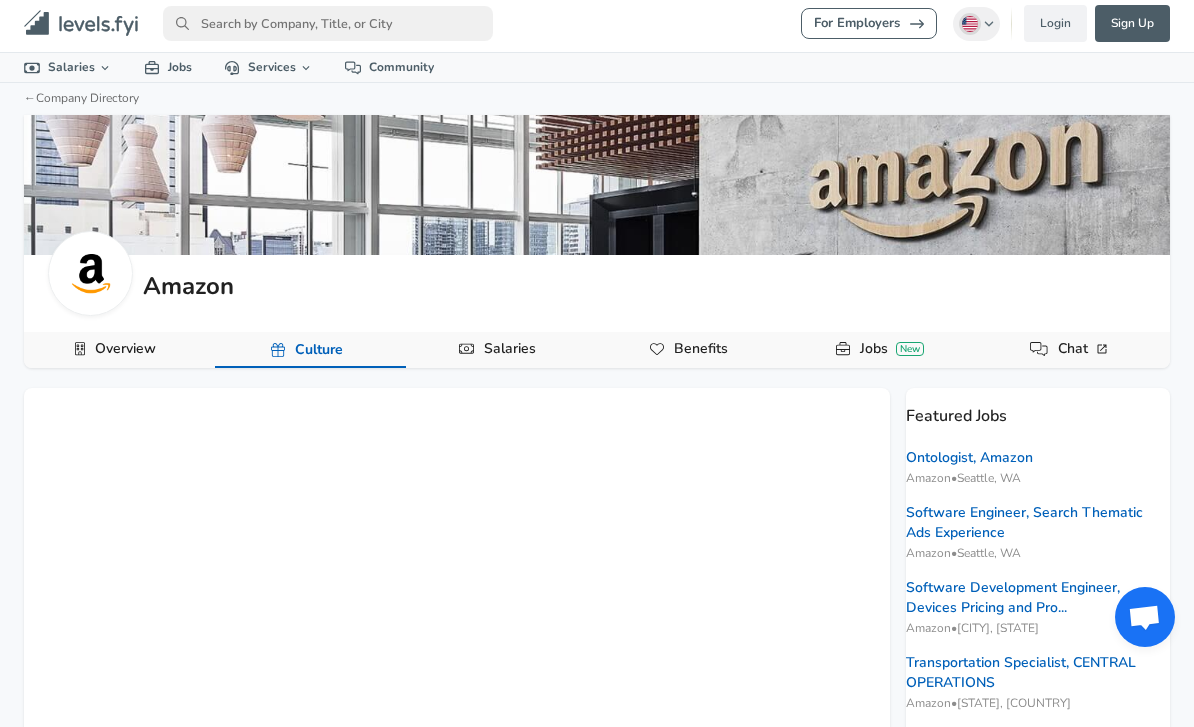 click on "Salaries" at bounding box center (501, 350) 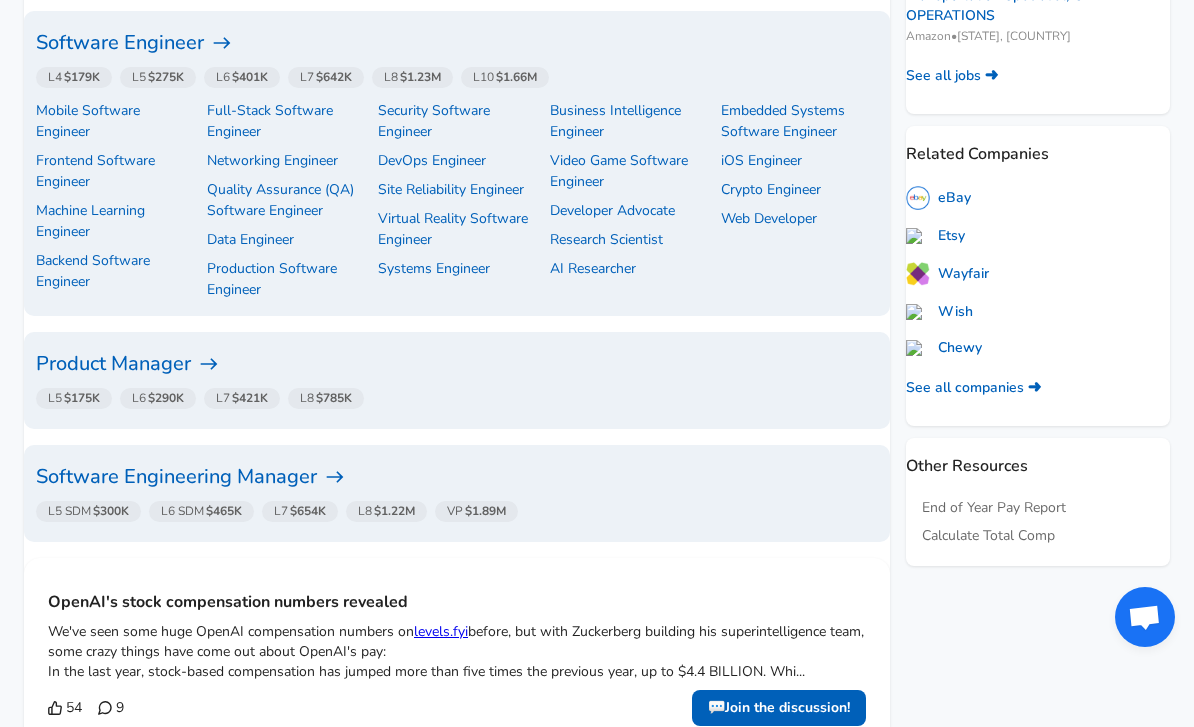 scroll, scrollTop: 742, scrollLeft: 0, axis: vertical 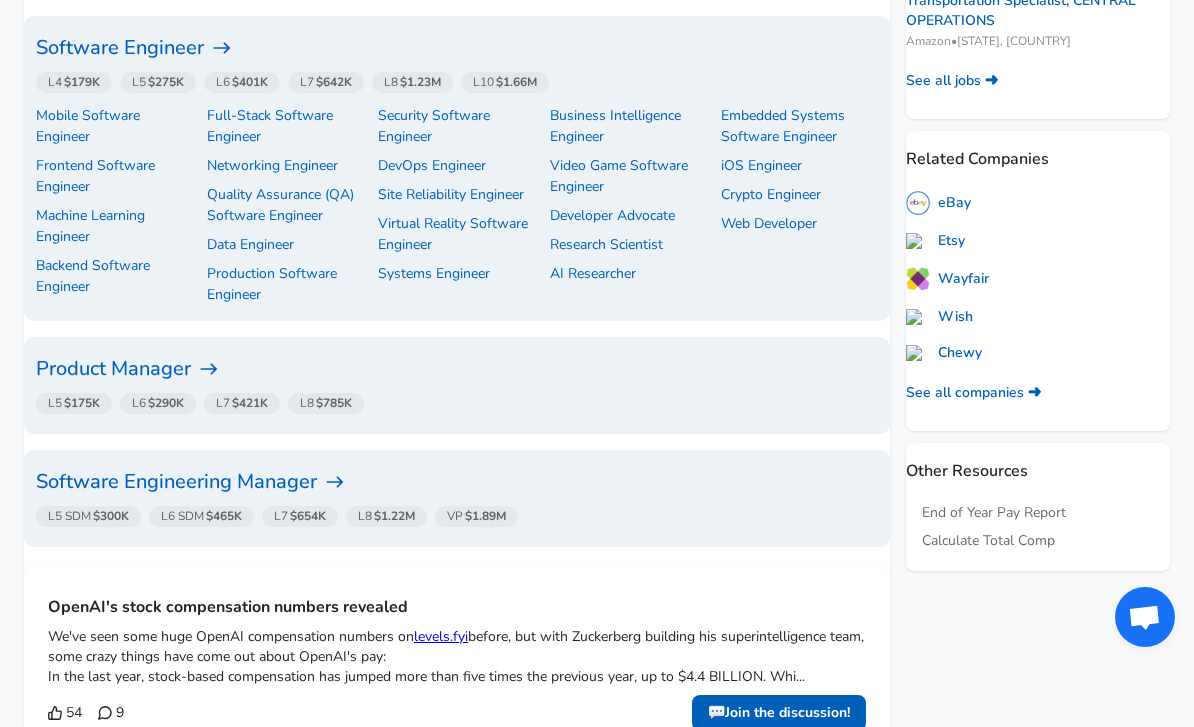 click on "Backend Software Engineer" at bounding box center (114, 276) 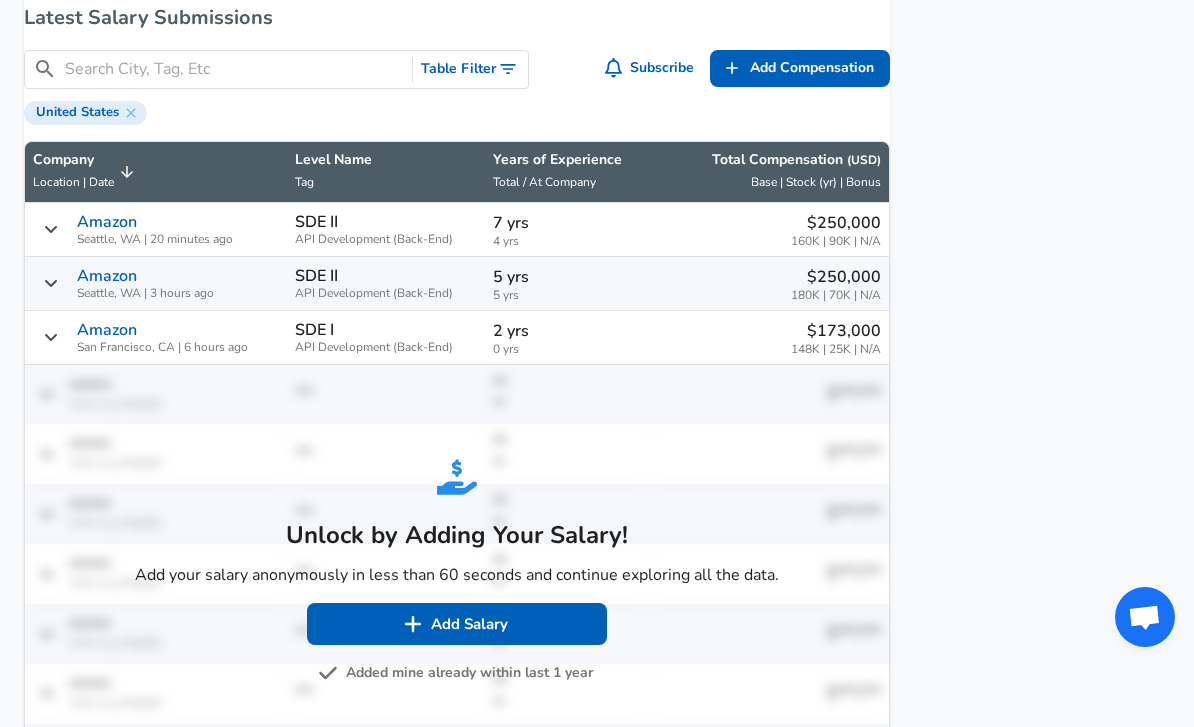 scroll, scrollTop: 1490, scrollLeft: 0, axis: vertical 